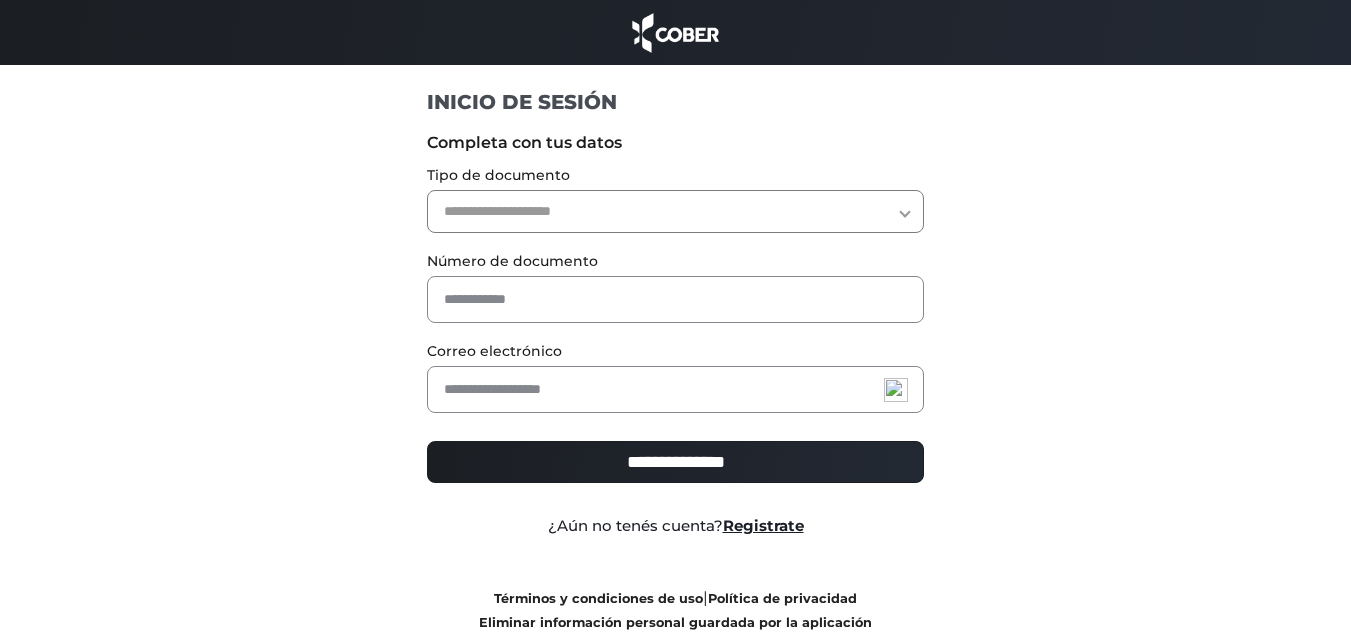 scroll, scrollTop: 0, scrollLeft: 0, axis: both 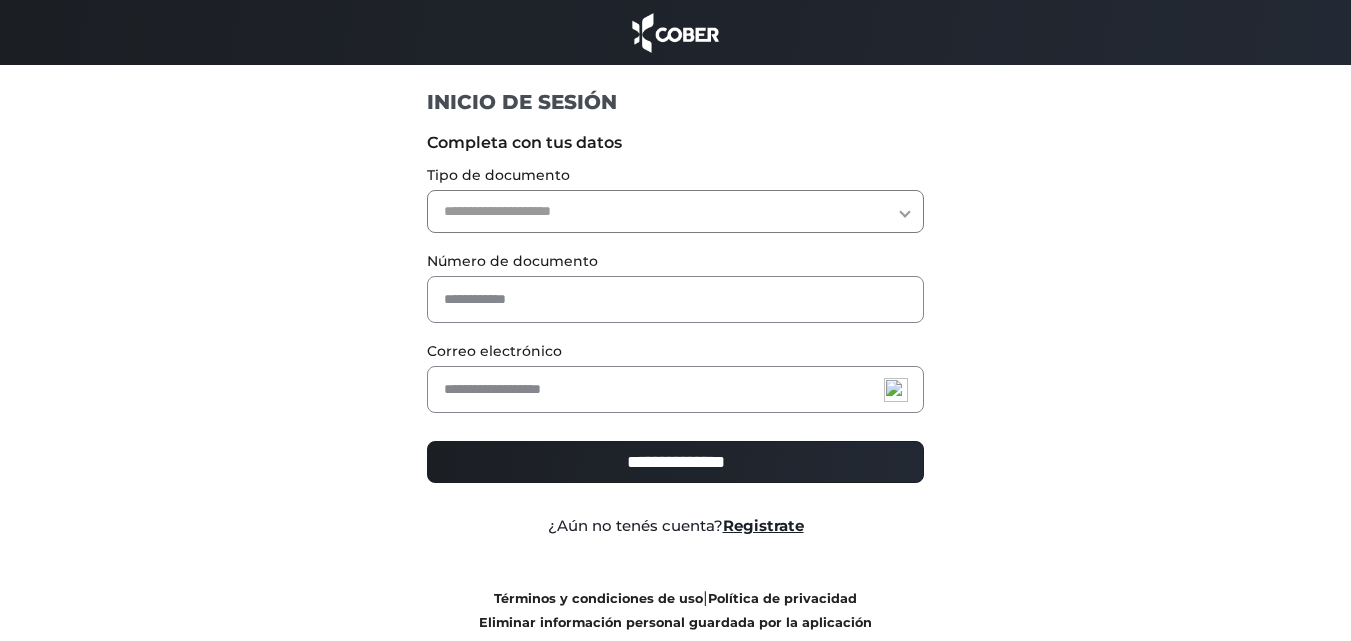 click on "**********" at bounding box center (675, 211) 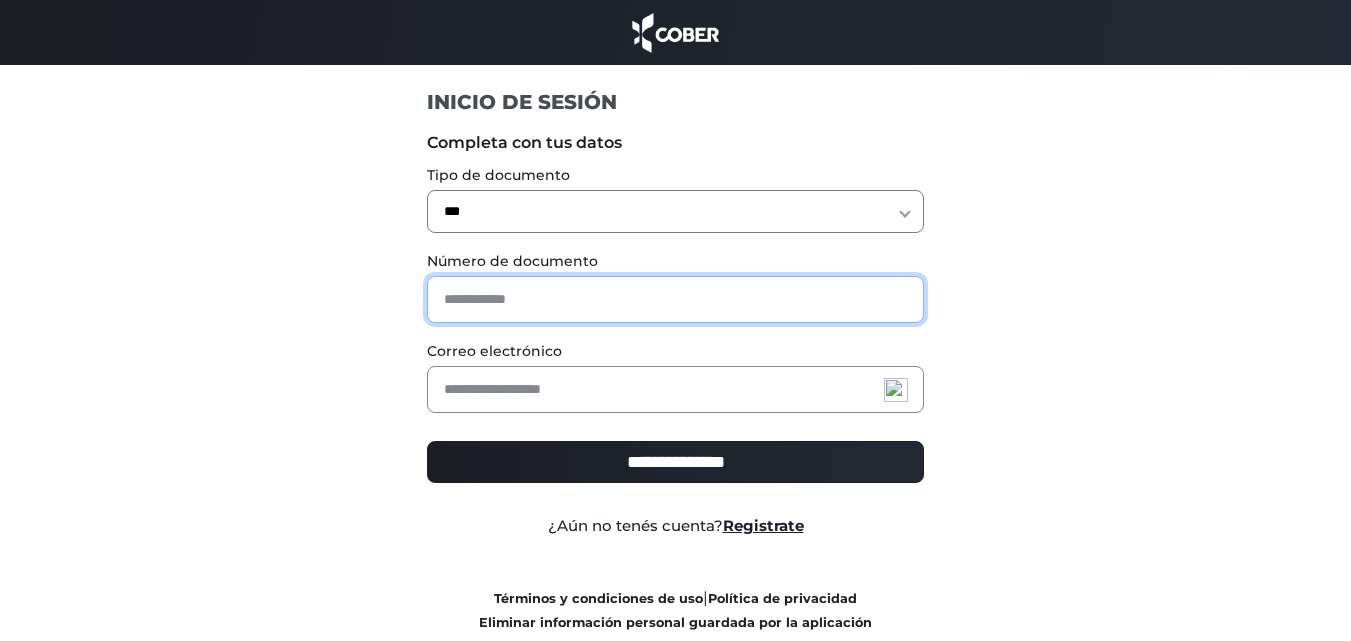 click at bounding box center [675, 299] 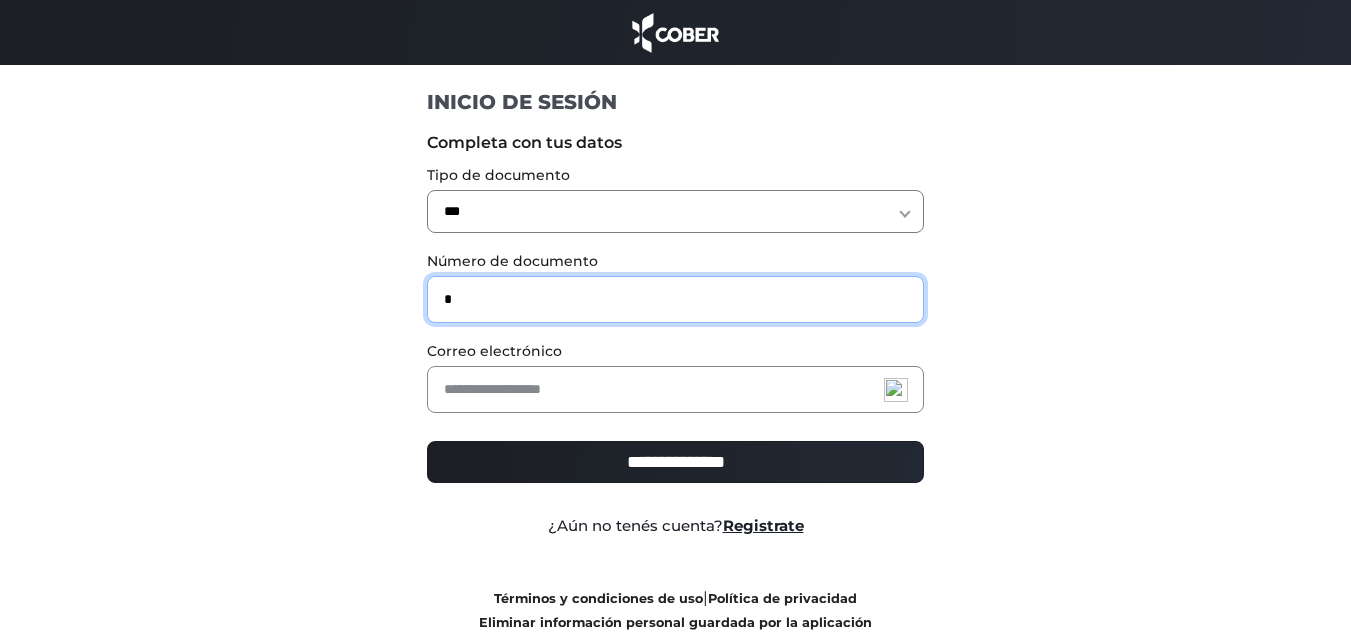 type on "*" 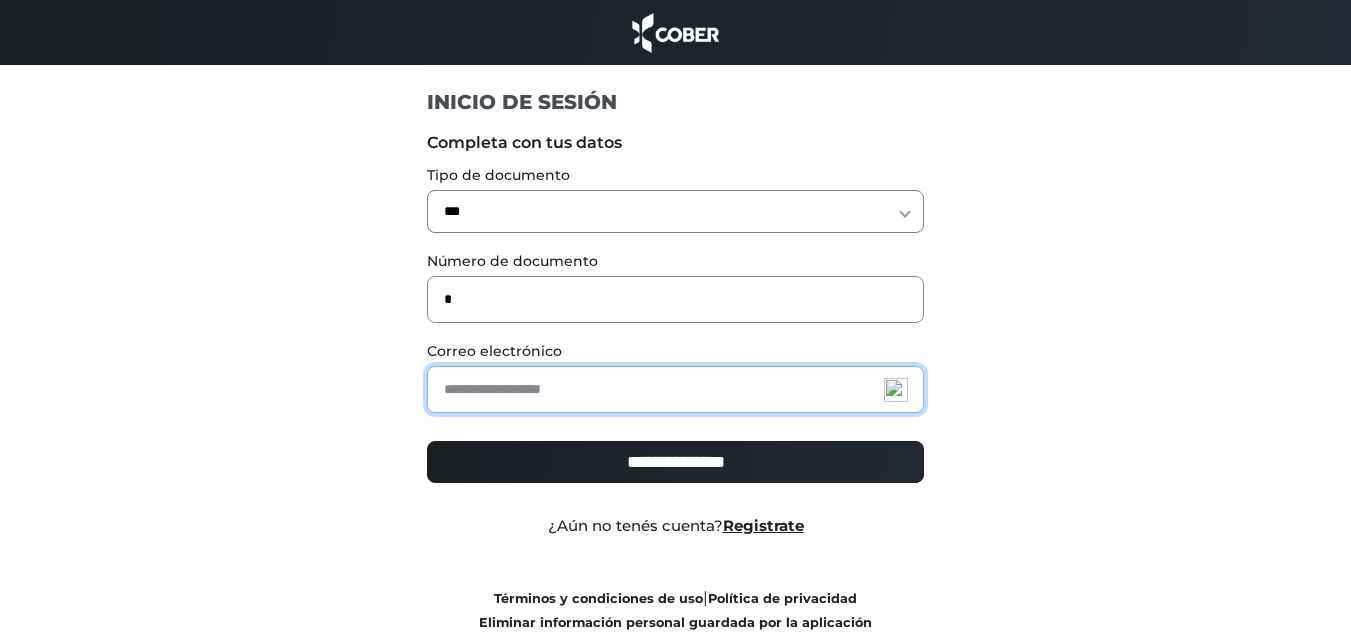click at bounding box center (675, 389) 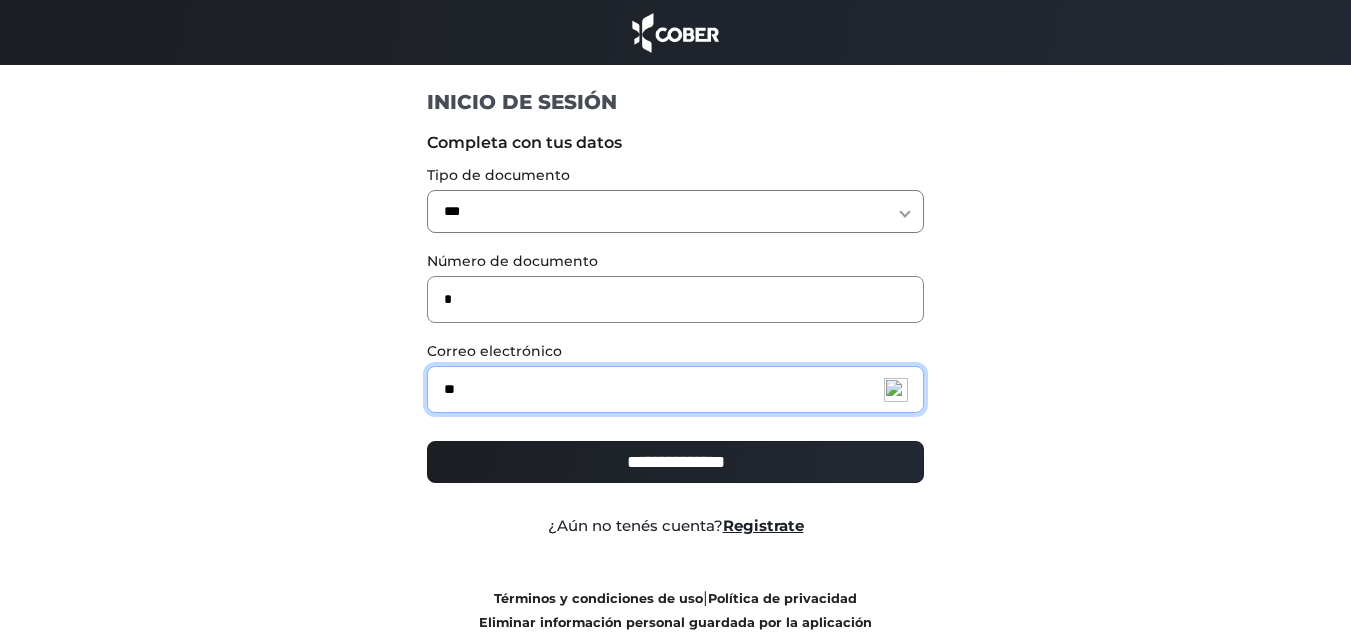 type on "*" 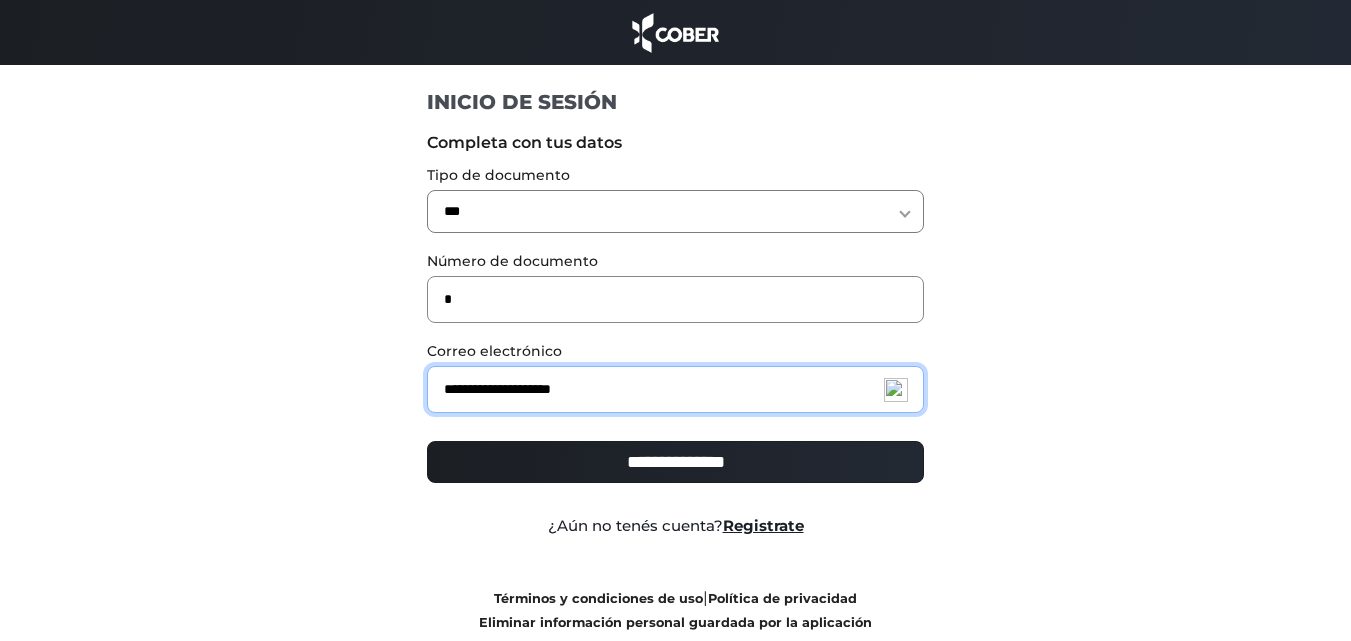 type on "**********" 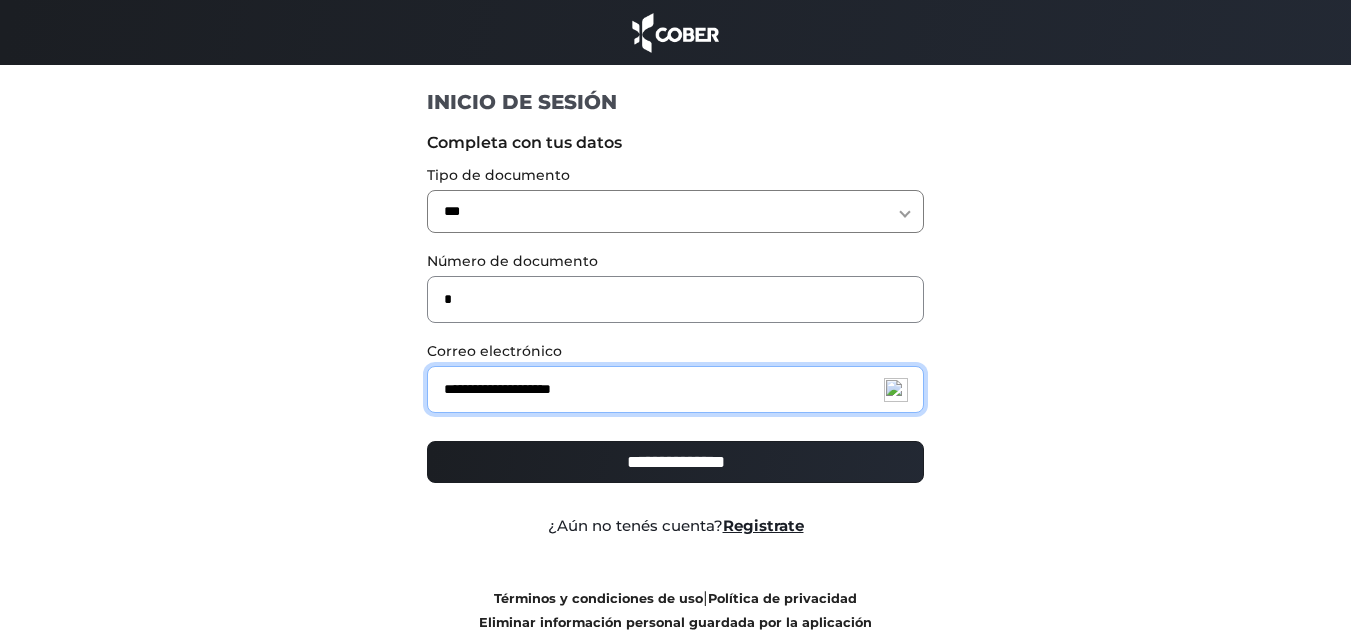 click on "**********" at bounding box center (675, 462) 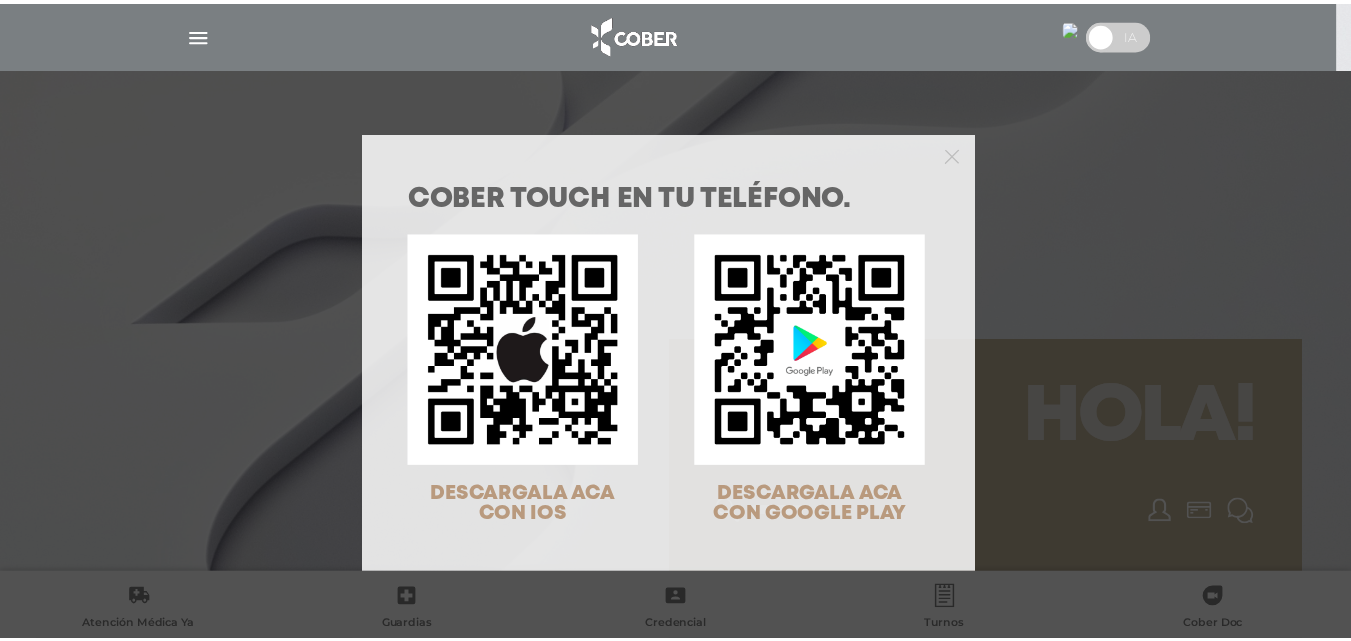 scroll, scrollTop: 0, scrollLeft: 0, axis: both 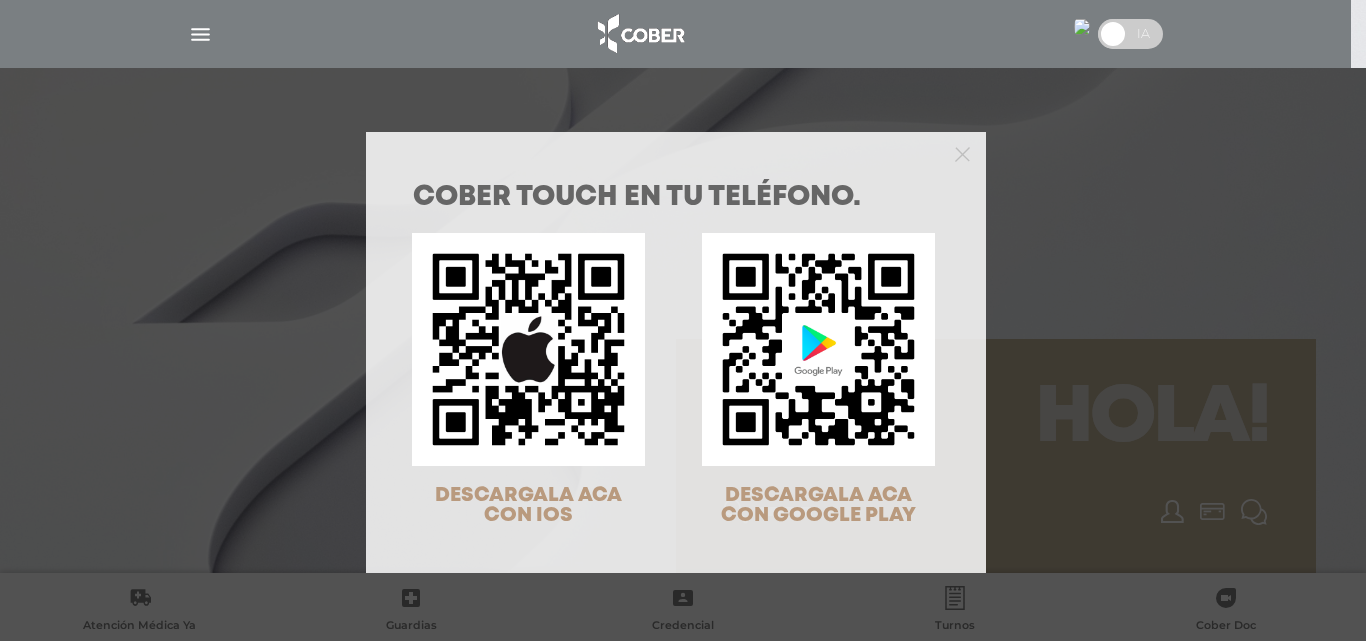 click on "COBER TOUCH en tu teléfono.
DESCARGALA ACA CON IOS
DESCARGALA ACA CON GOOGLE PLAY" at bounding box center [683, 320] 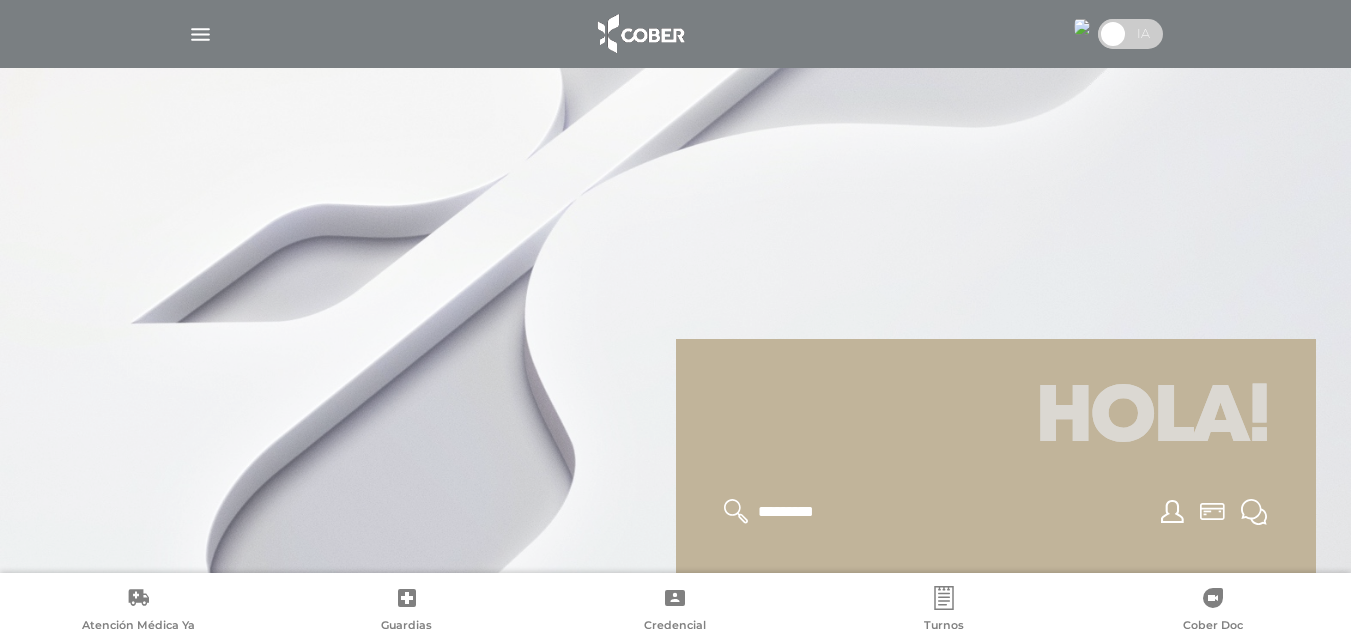 click at bounding box center (200, 34) 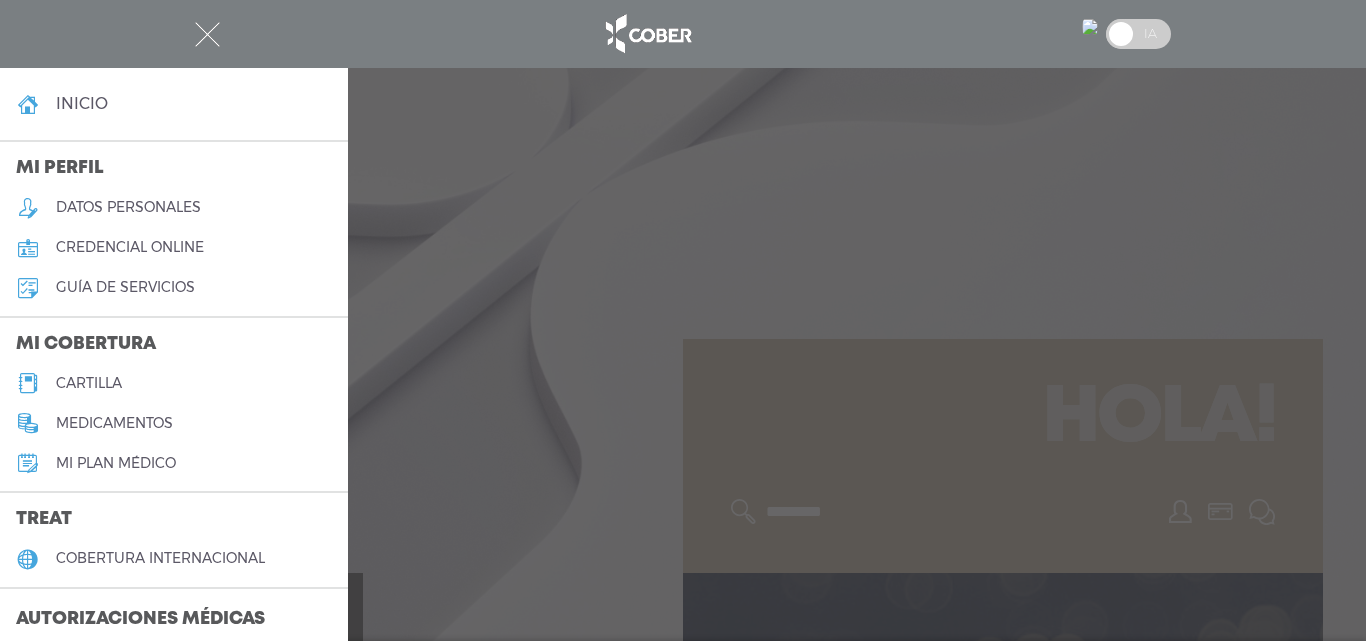 click on "cartilla" at bounding box center [89, 383] 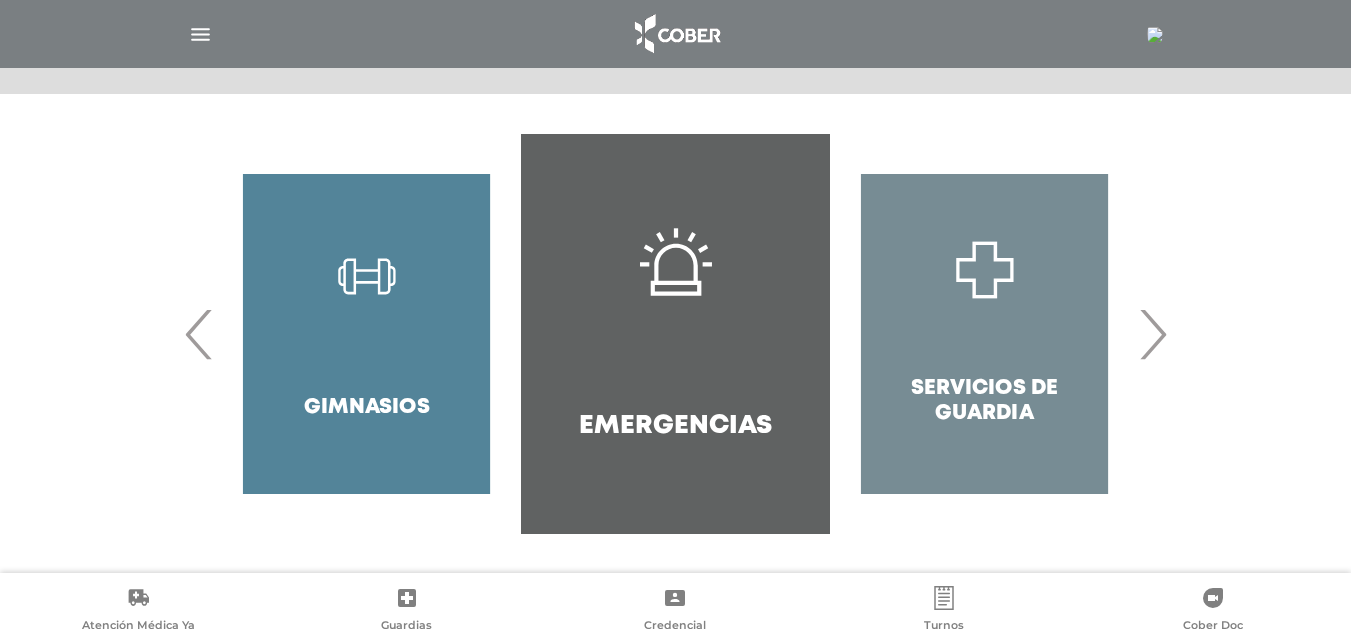 scroll, scrollTop: 386, scrollLeft: 0, axis: vertical 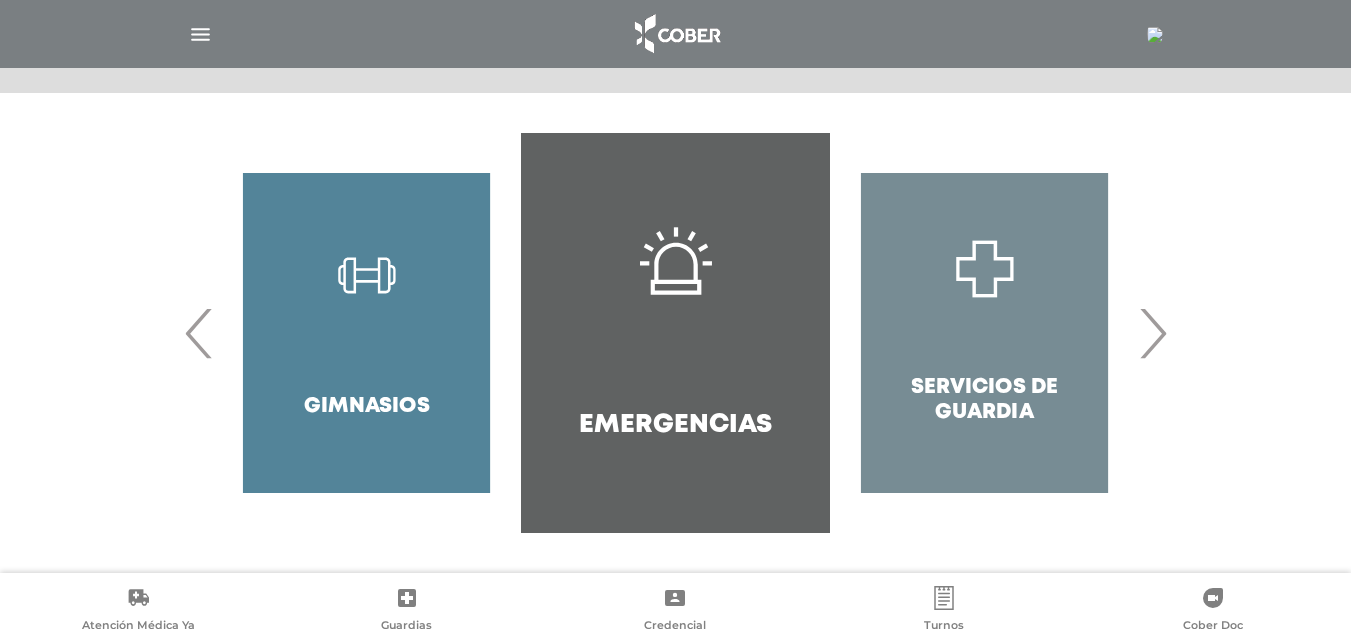 click on "›" at bounding box center (1152, 333) 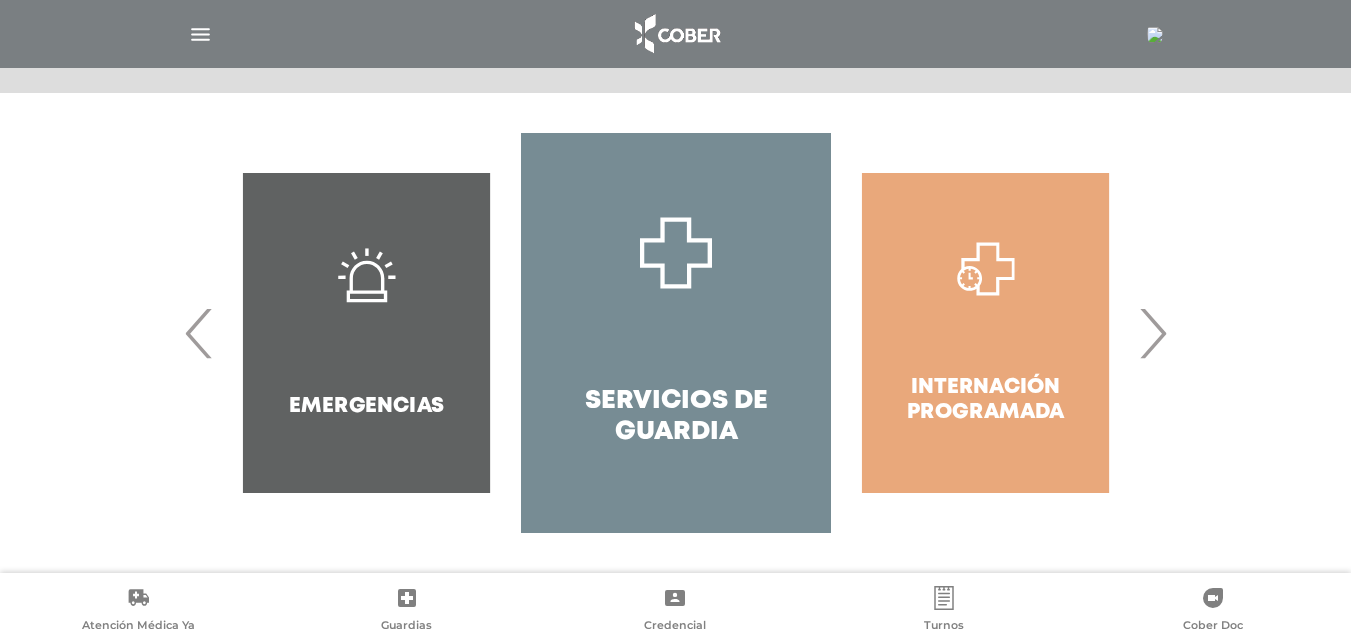 click on "Servicios de Guardia" at bounding box center [675, 333] 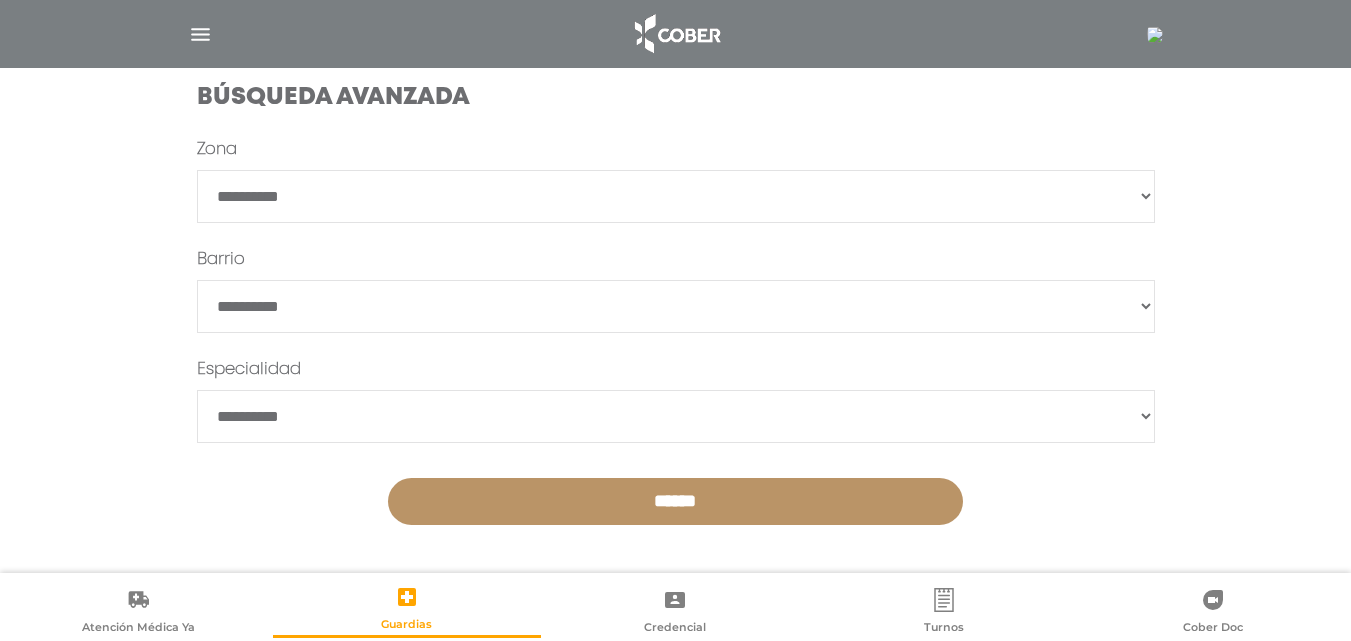 scroll, scrollTop: 610, scrollLeft: 0, axis: vertical 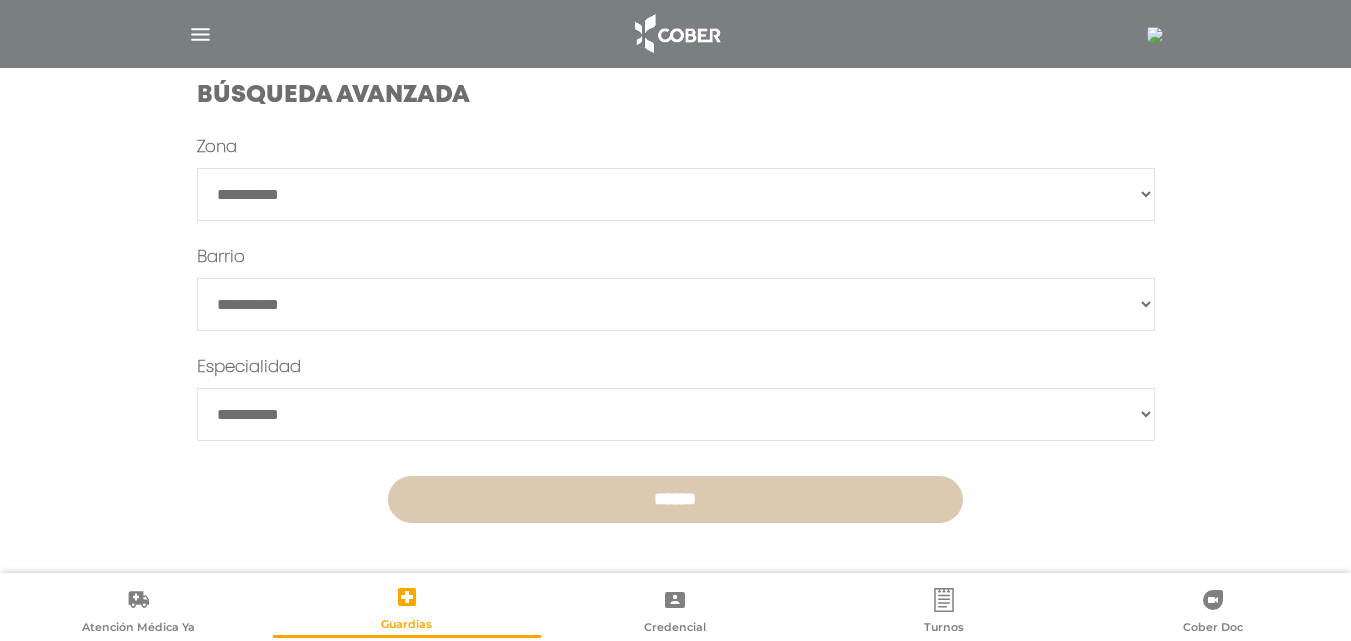 click on "******" at bounding box center [675, 499] 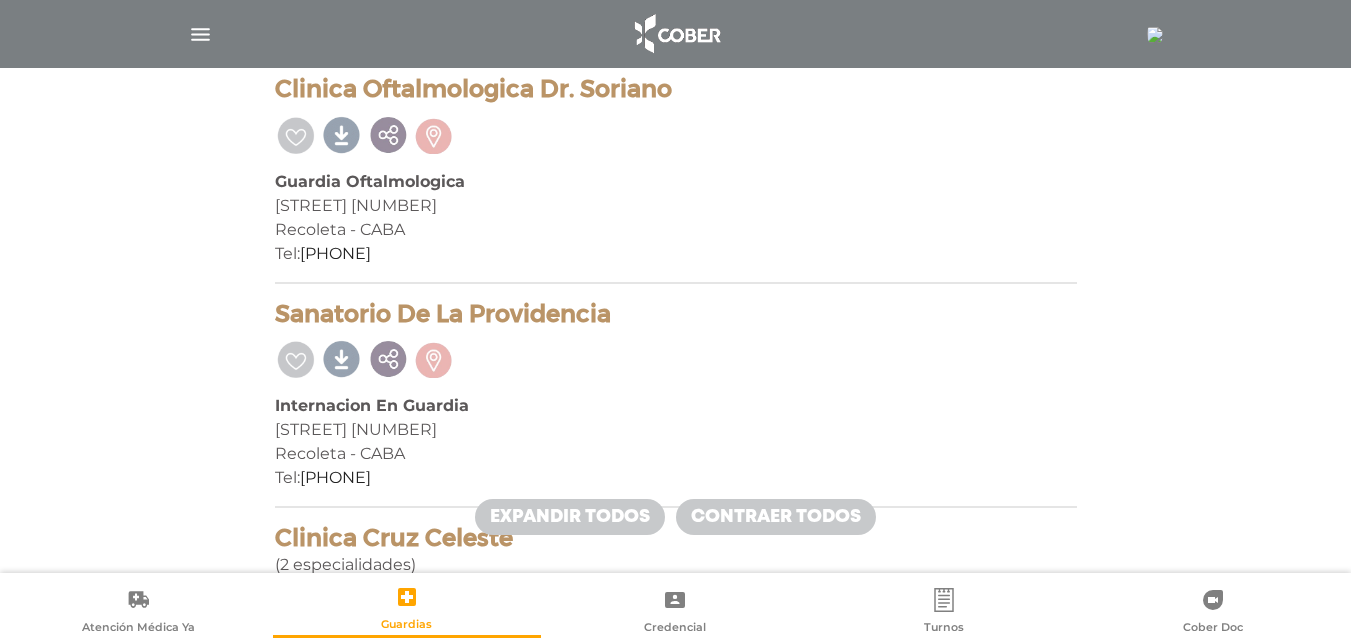 scroll, scrollTop: 3067, scrollLeft: 0, axis: vertical 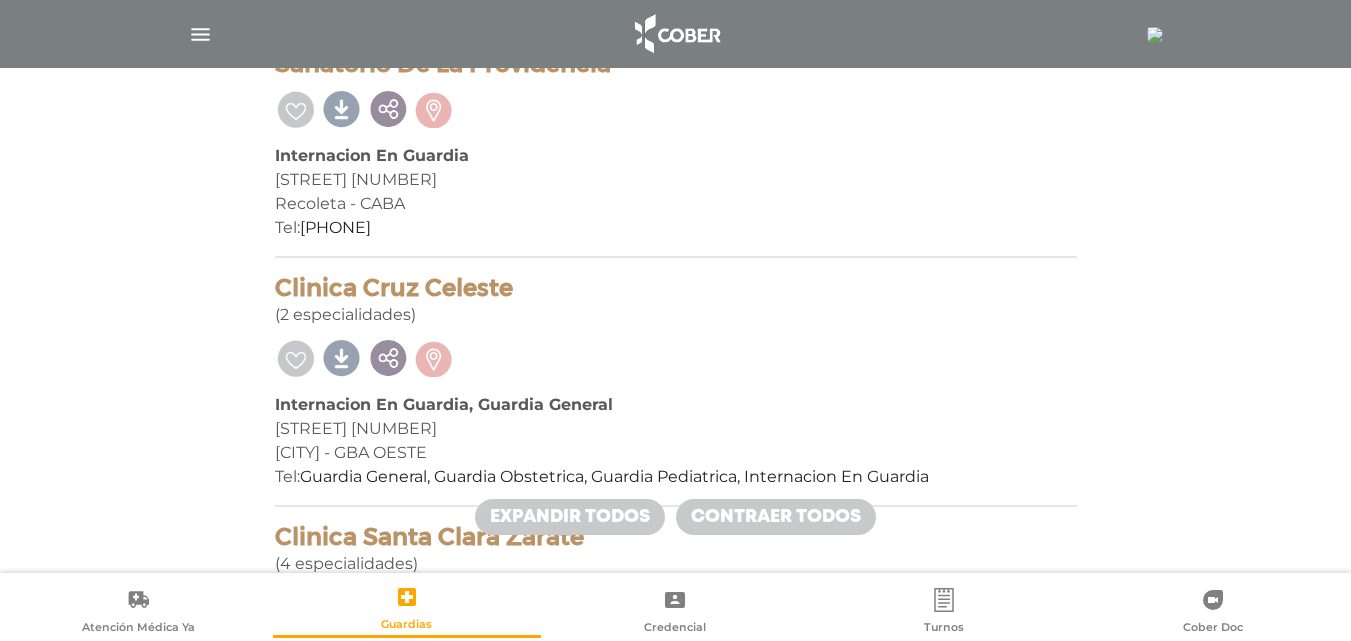 click on "Expandir todos" at bounding box center [570, 517] 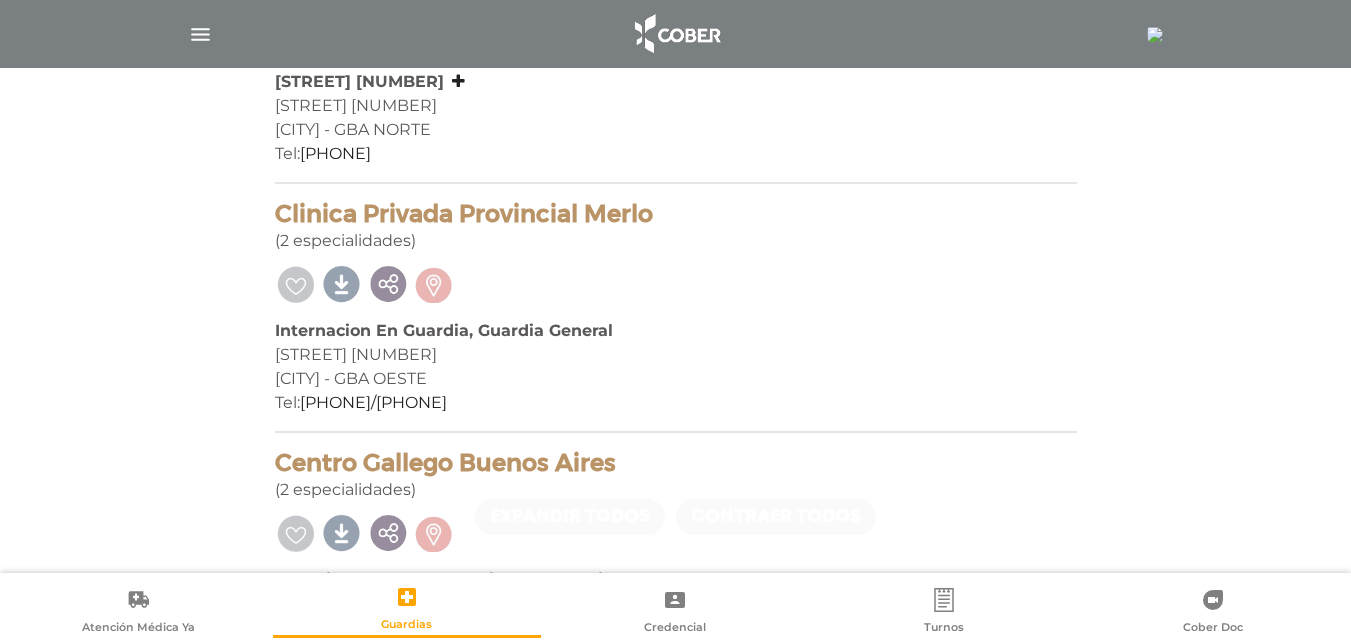 scroll, scrollTop: 5083, scrollLeft: 0, axis: vertical 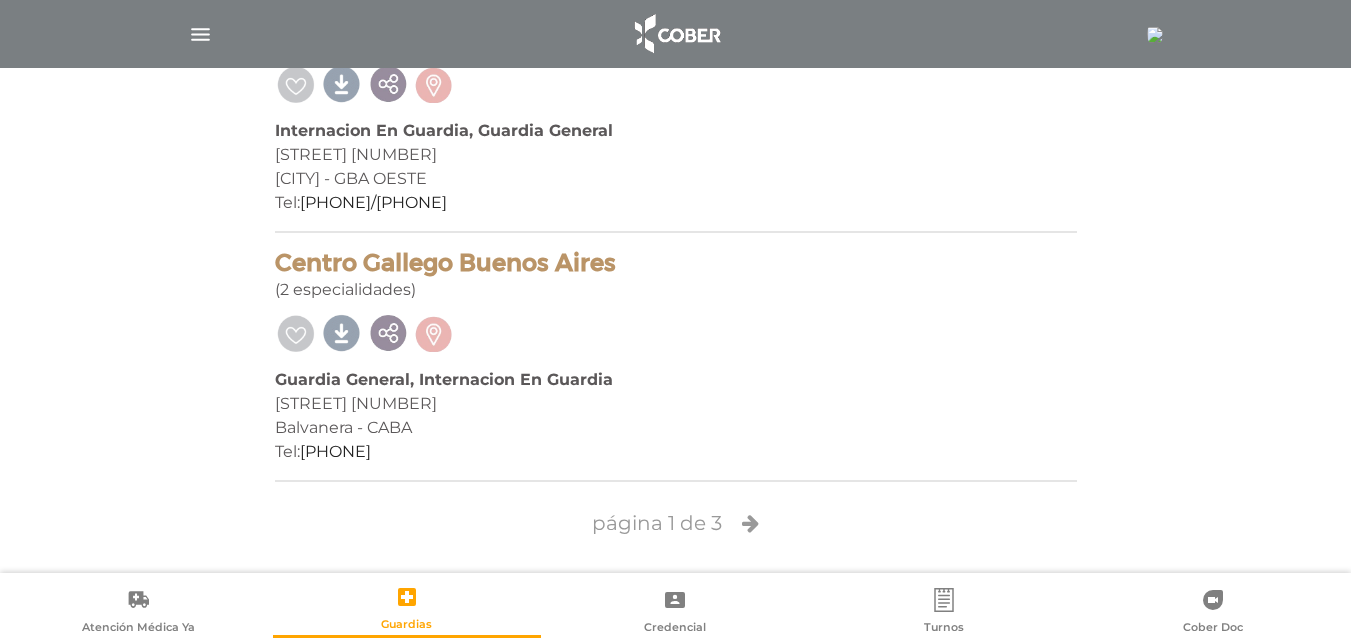 click at bounding box center (750, 523) 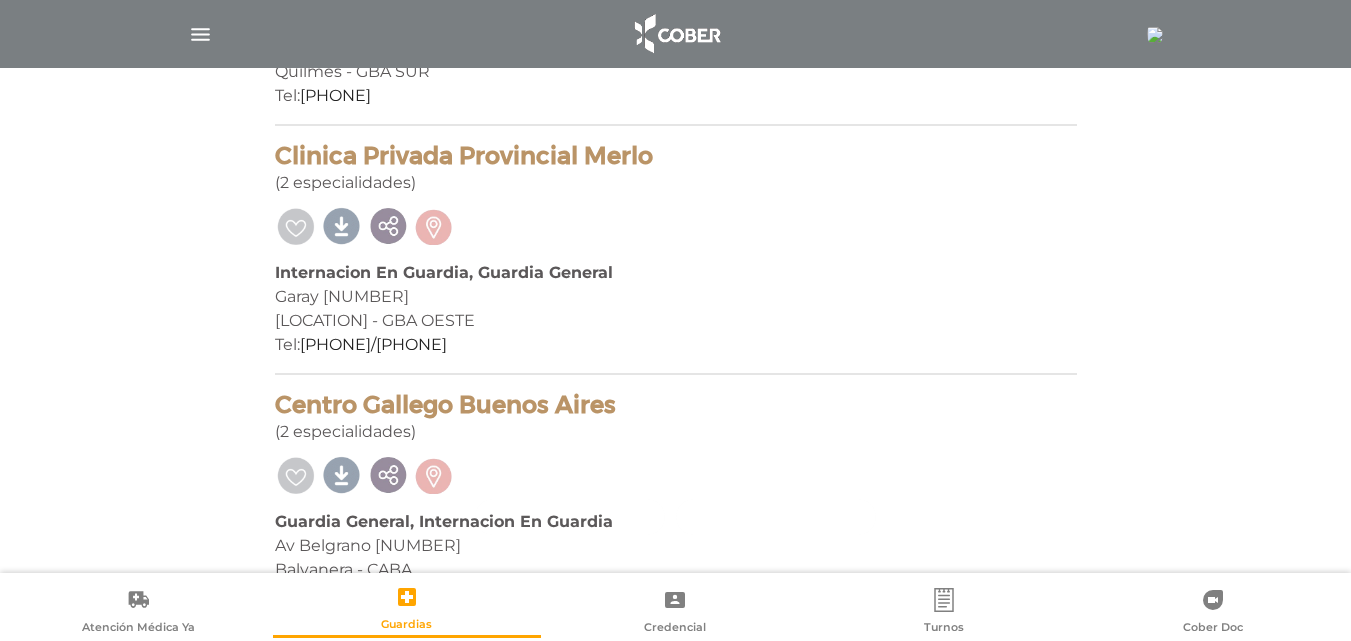 scroll, scrollTop: 4762, scrollLeft: 0, axis: vertical 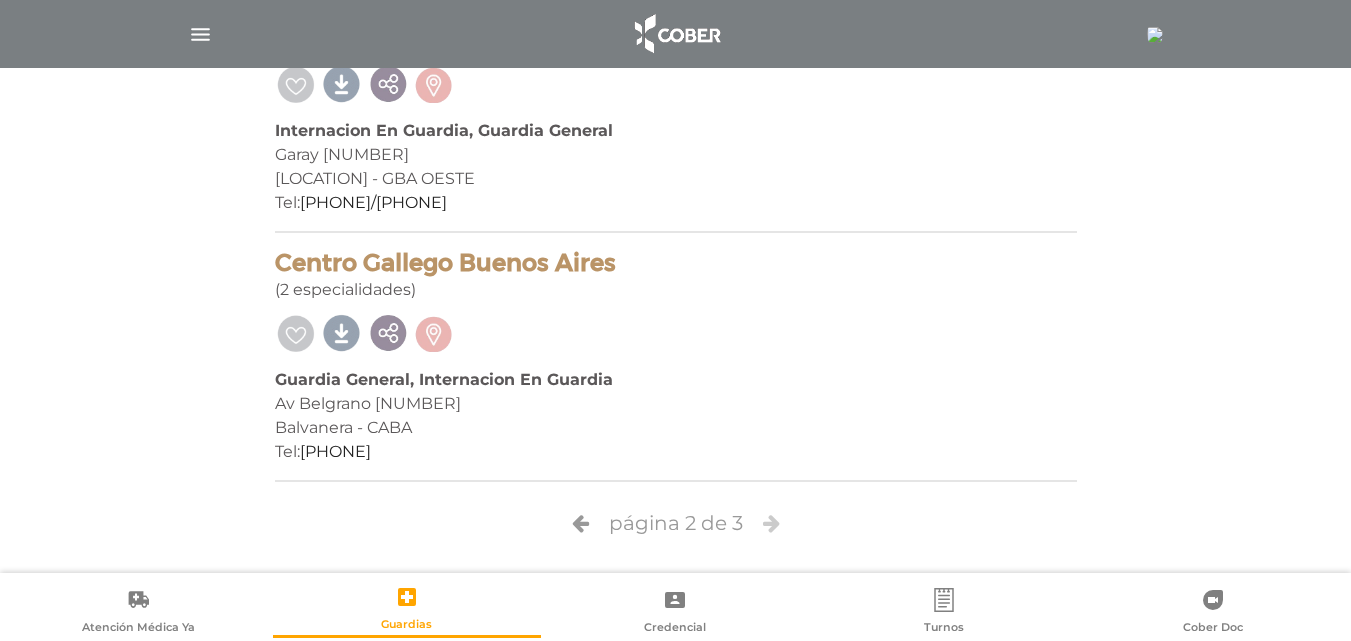 click at bounding box center (771, 523) 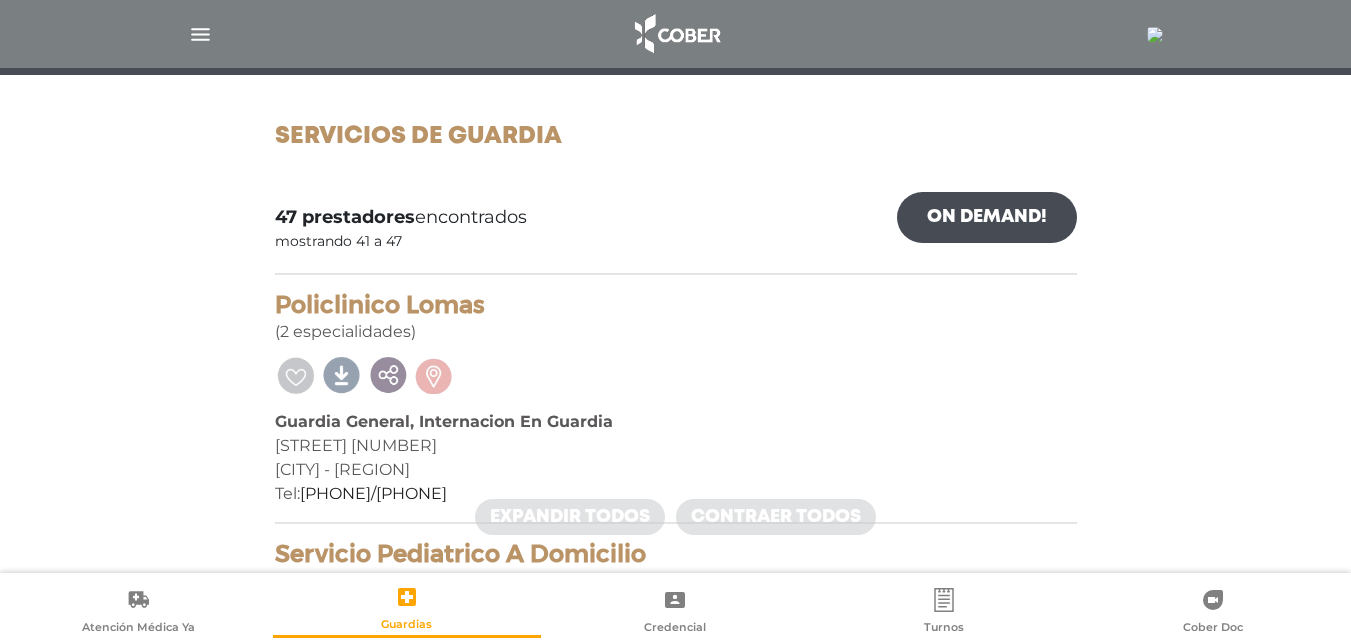 scroll, scrollTop: 0, scrollLeft: 0, axis: both 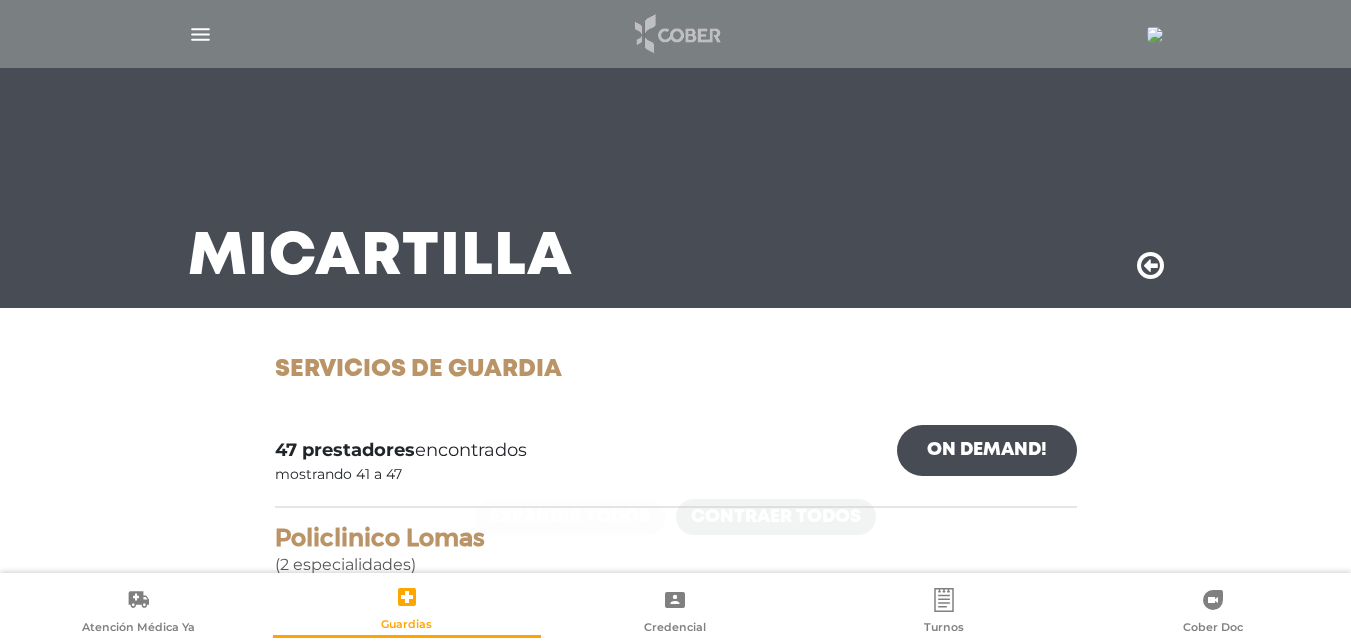 click at bounding box center (676, 34) 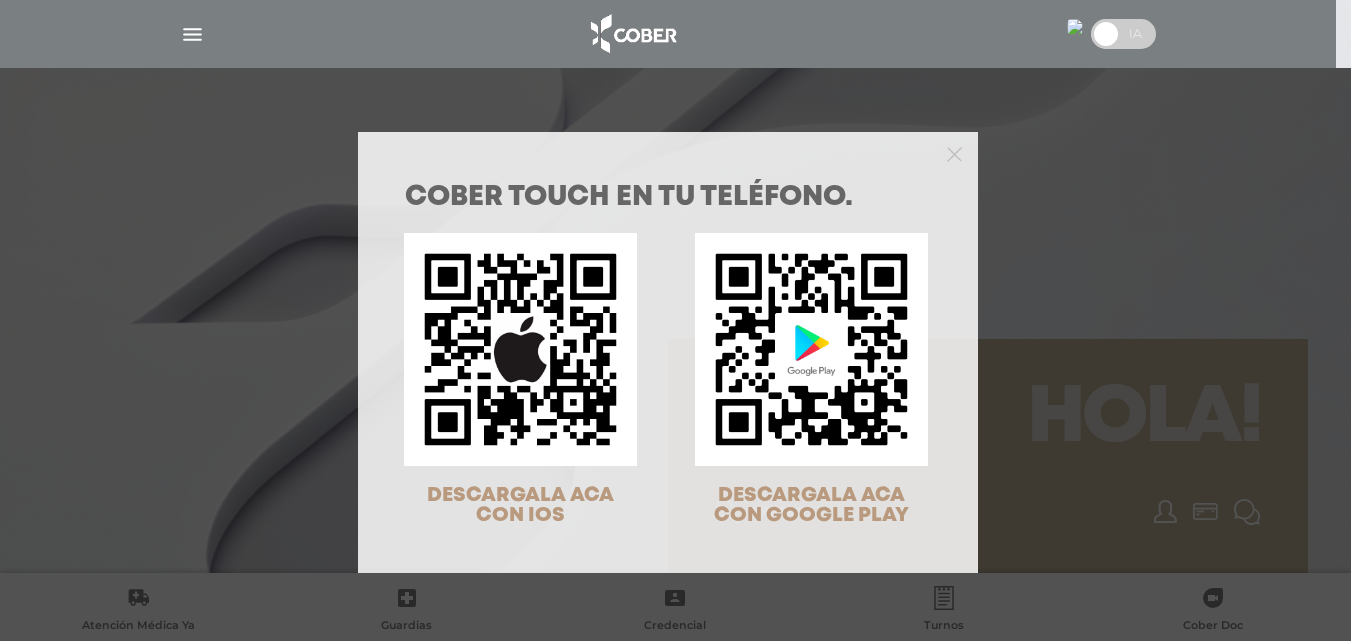 scroll, scrollTop: 0, scrollLeft: 0, axis: both 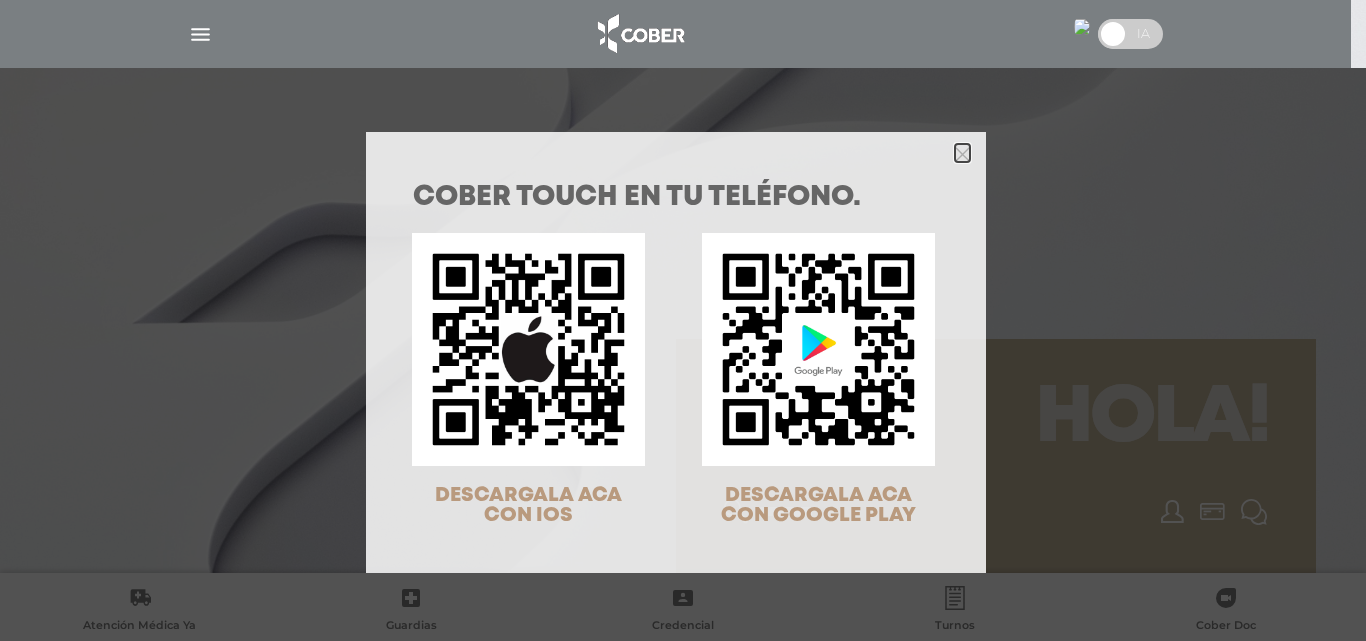 click 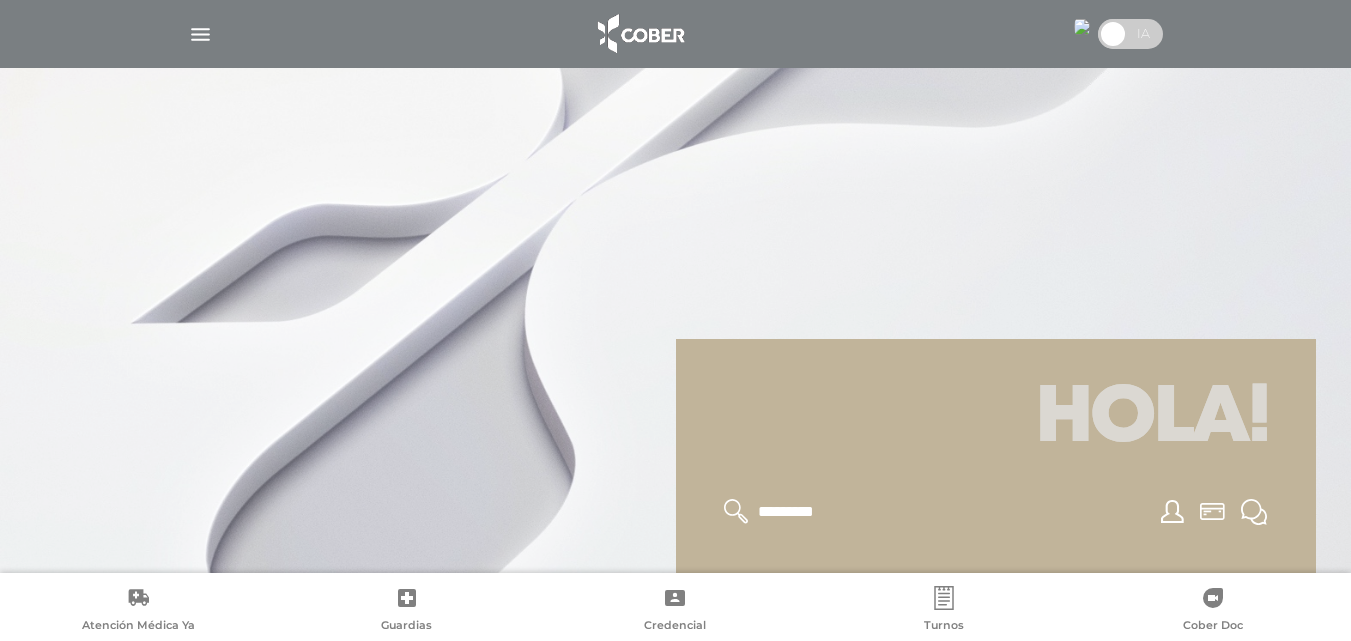 click at bounding box center (200, 34) 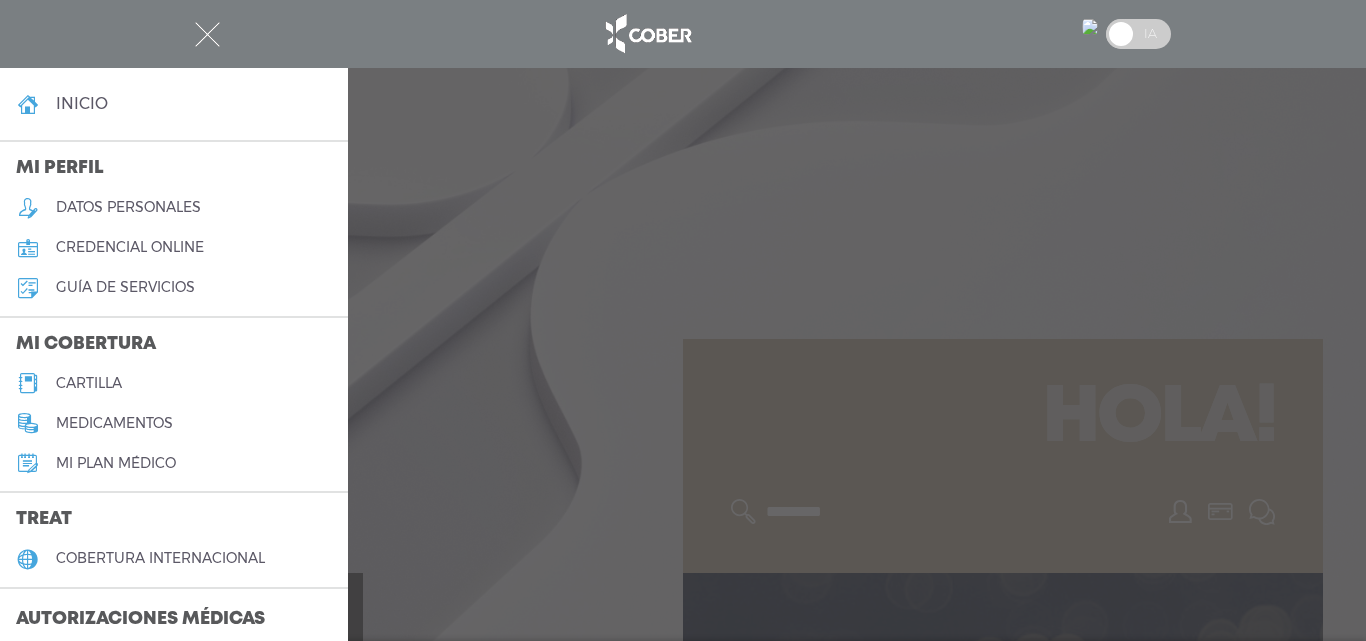 click at bounding box center (683, 320) 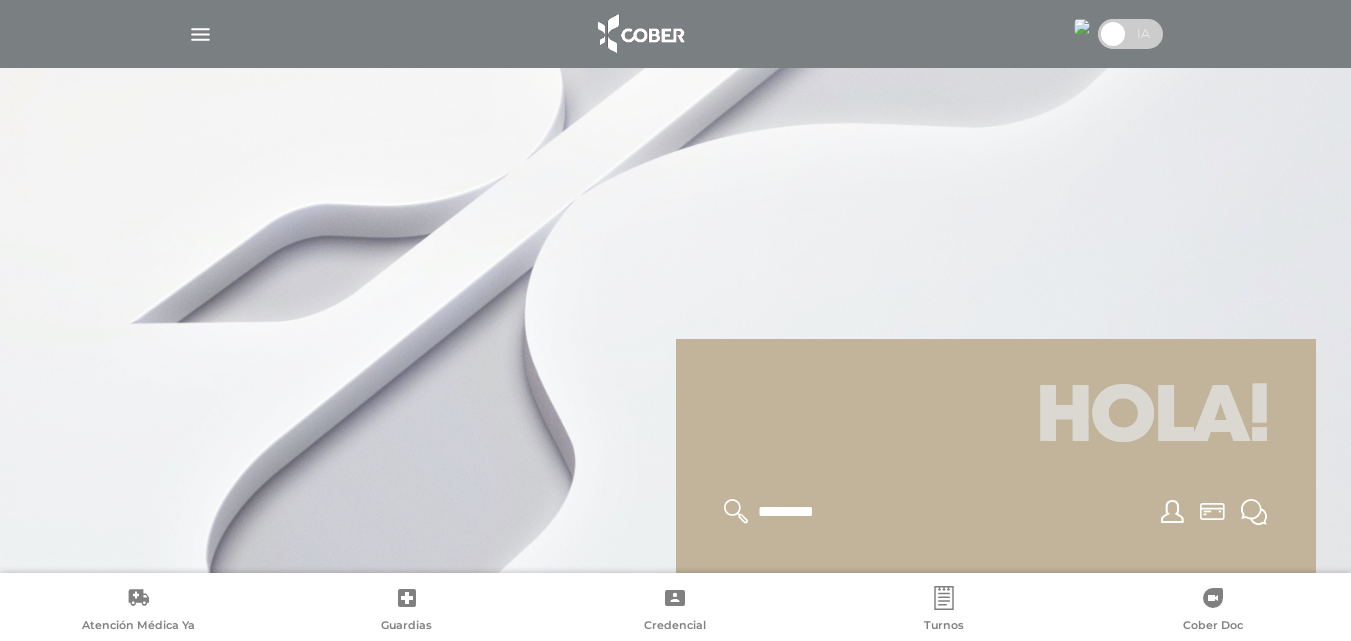 click at bounding box center (676, 34) 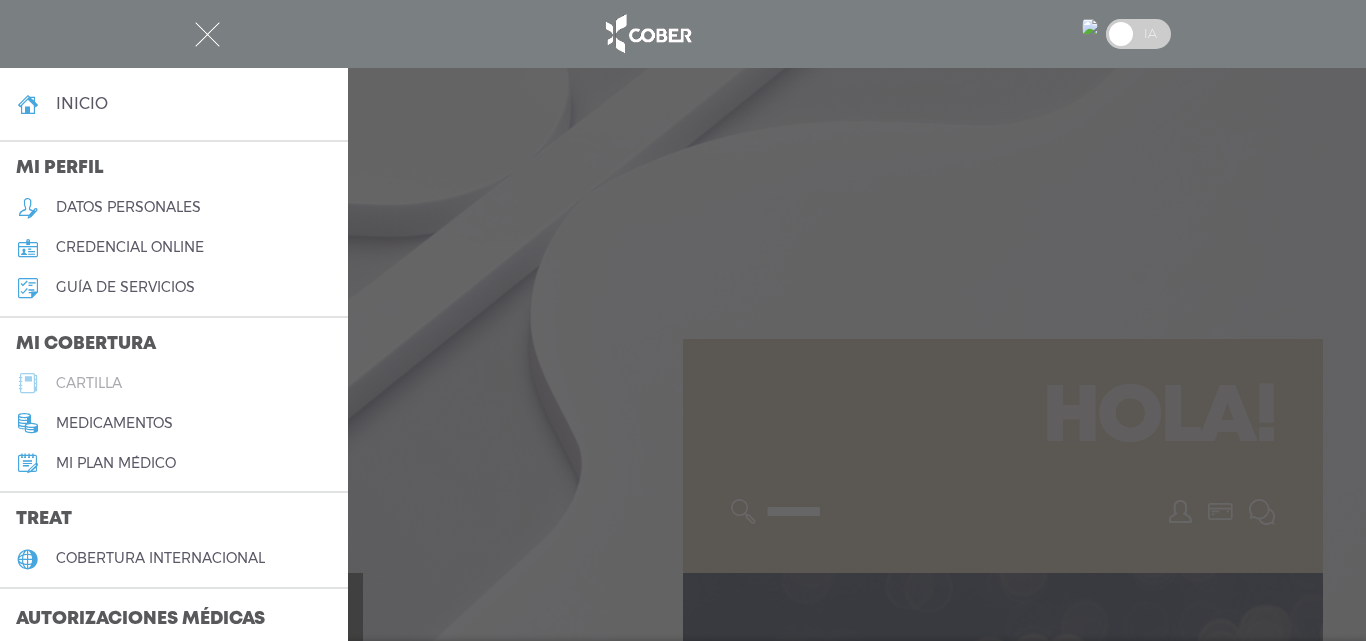 click on "cartilla" at bounding box center (174, 383) 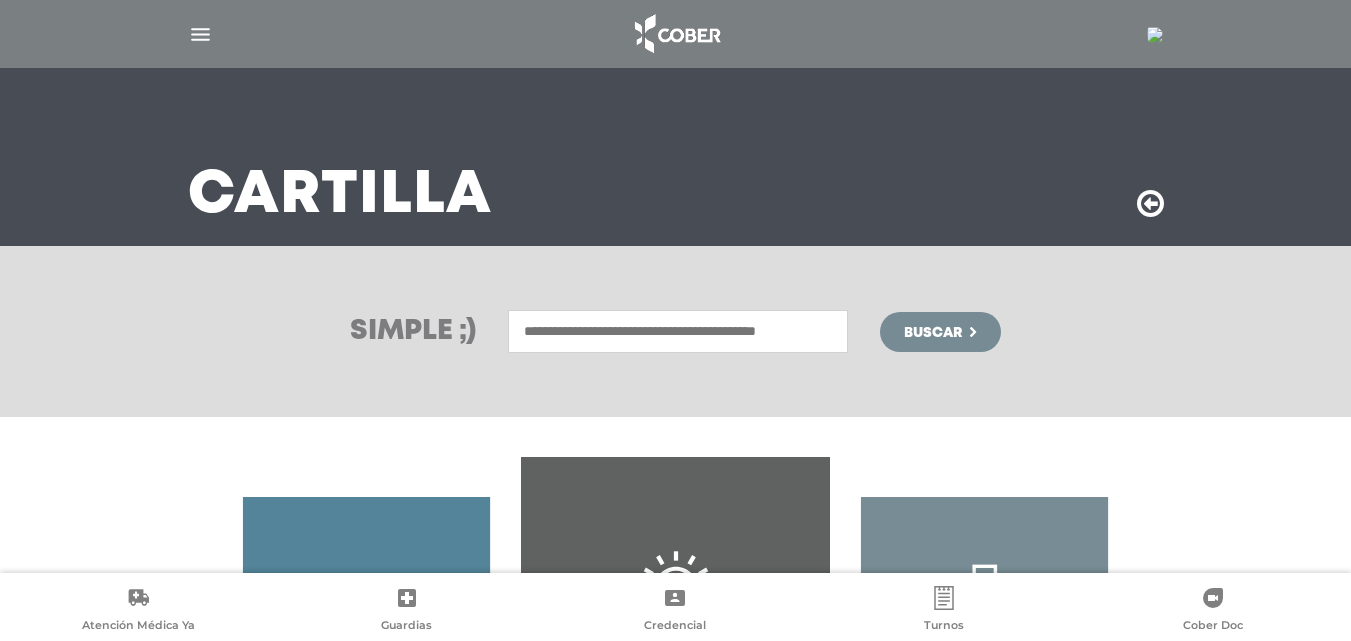 scroll, scrollTop: 53, scrollLeft: 0, axis: vertical 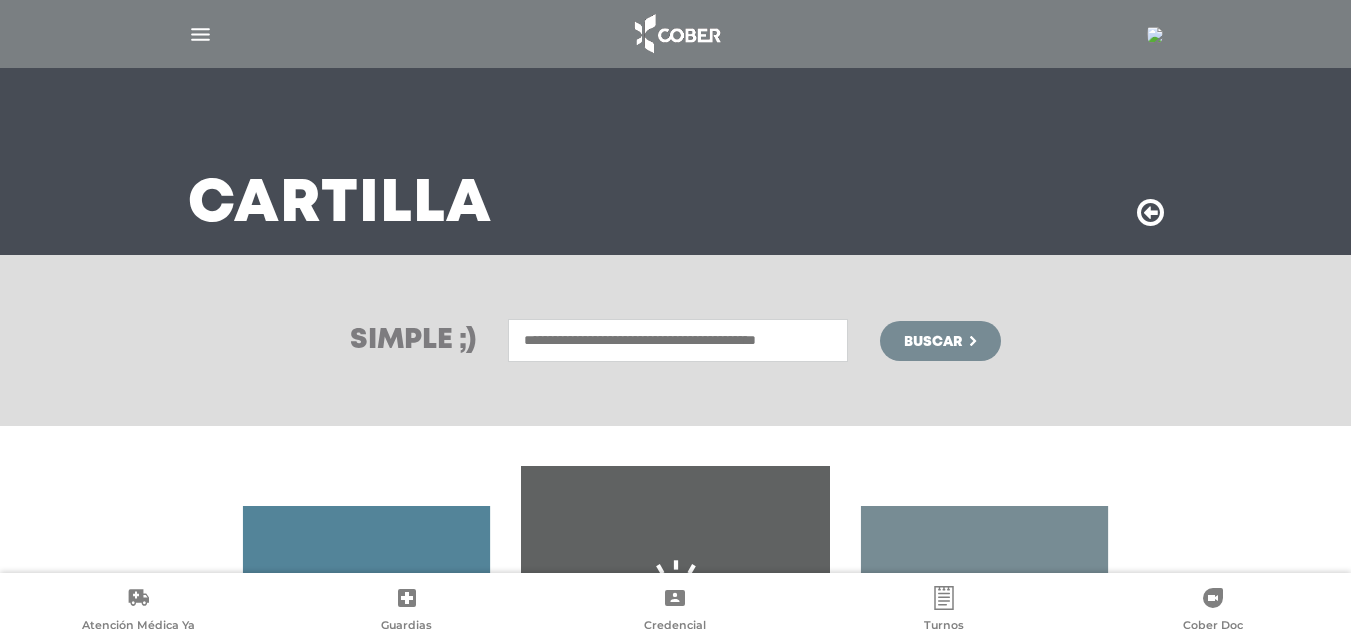click at bounding box center [678, 340] 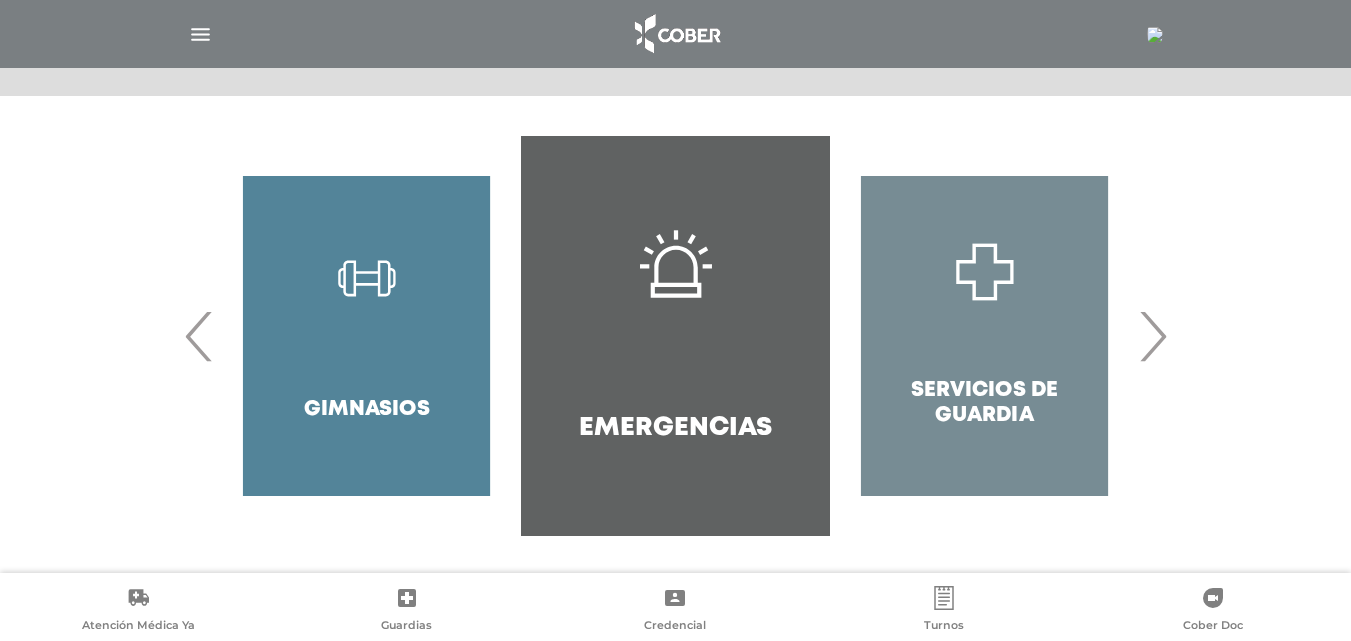 scroll, scrollTop: 386, scrollLeft: 0, axis: vertical 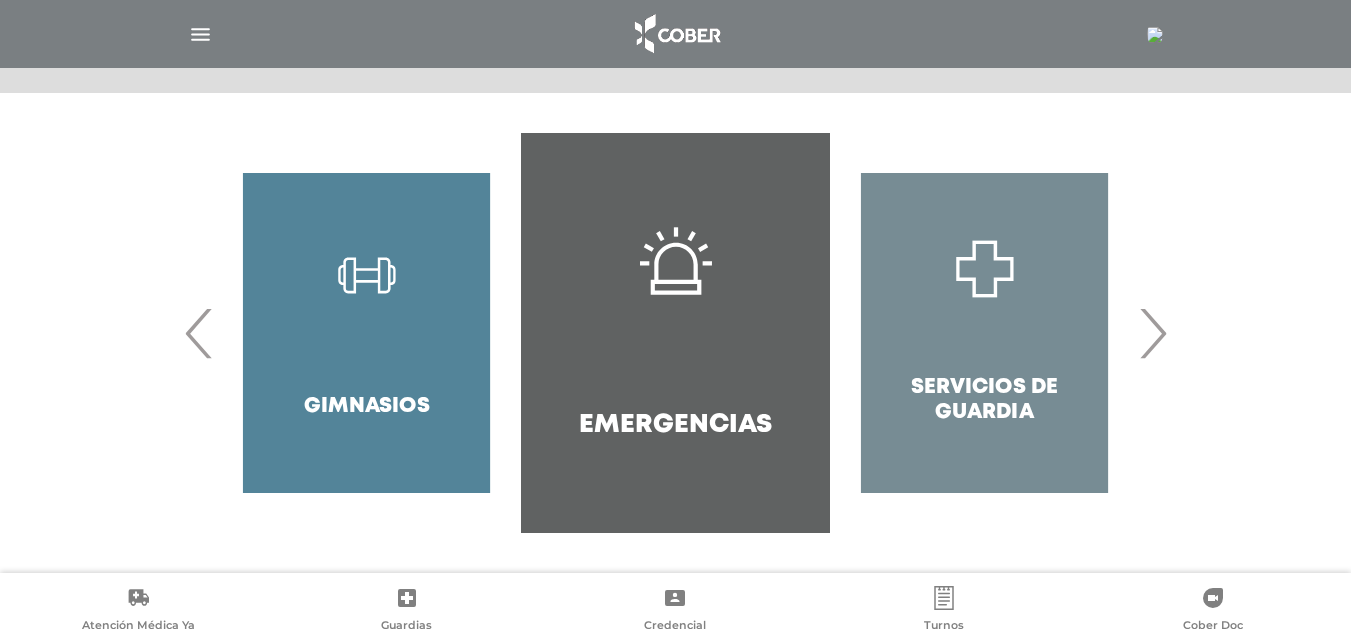 click on "›" at bounding box center [1152, 333] 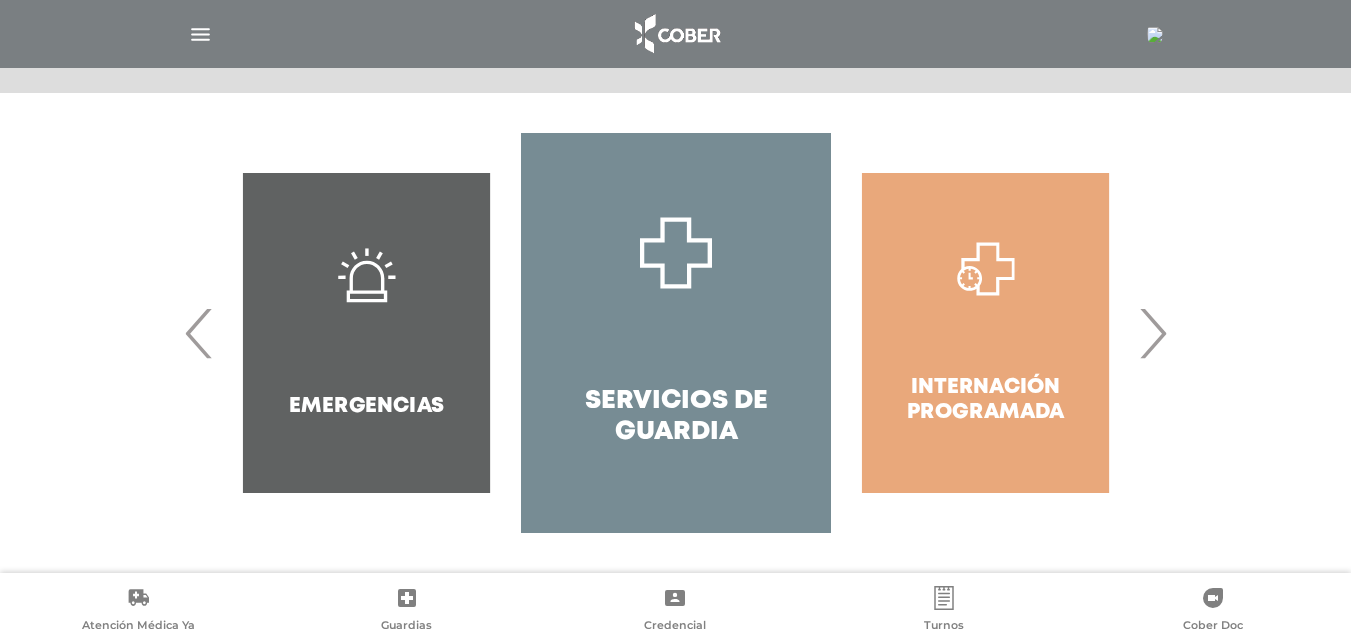 click on "‹" at bounding box center [199, 333] 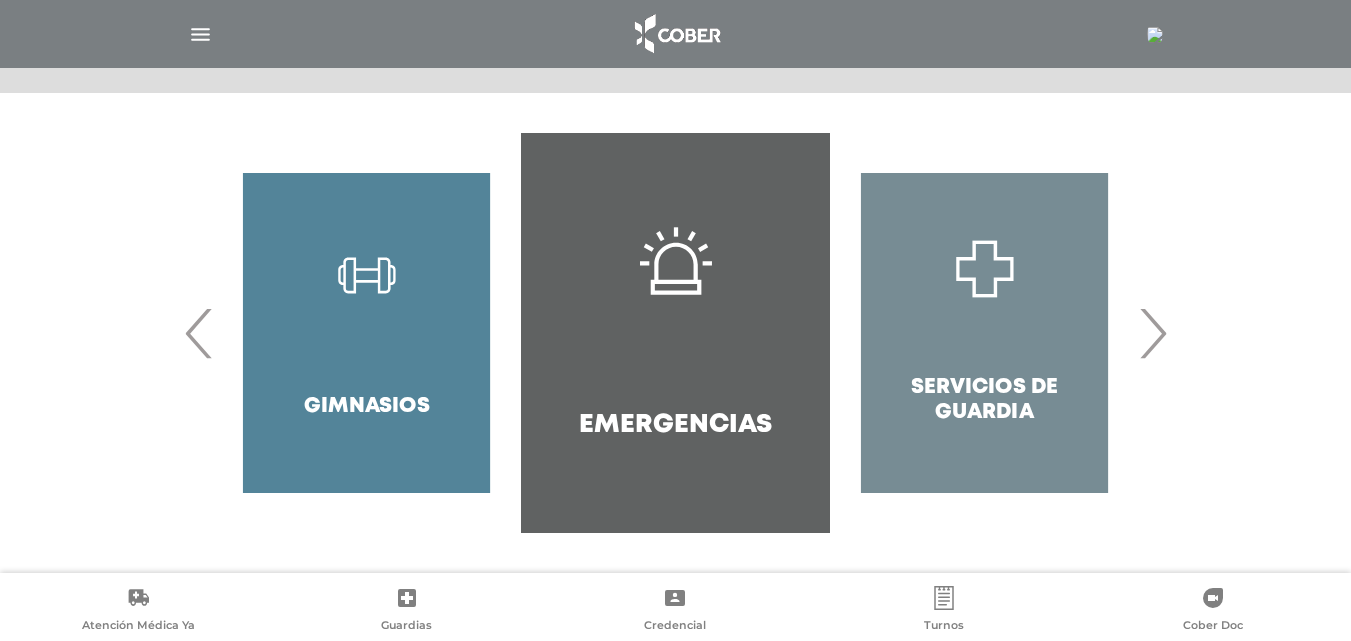 click on "›" at bounding box center (1152, 333) 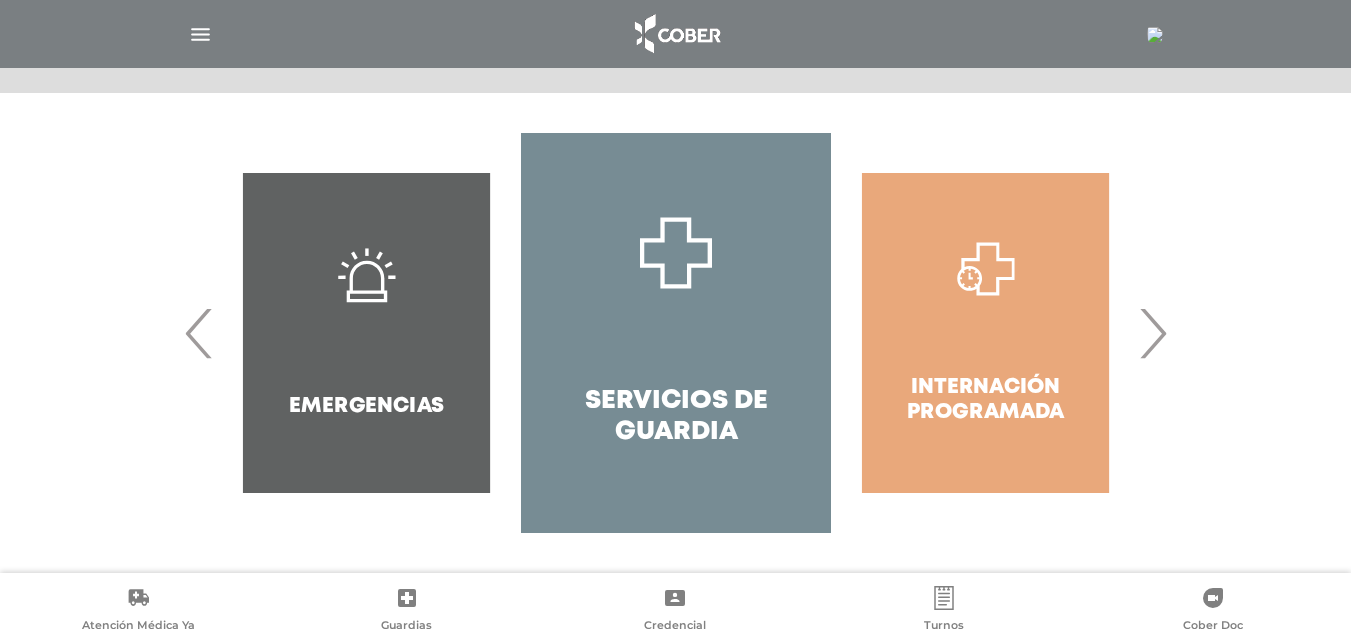 click on "‹" at bounding box center (199, 333) 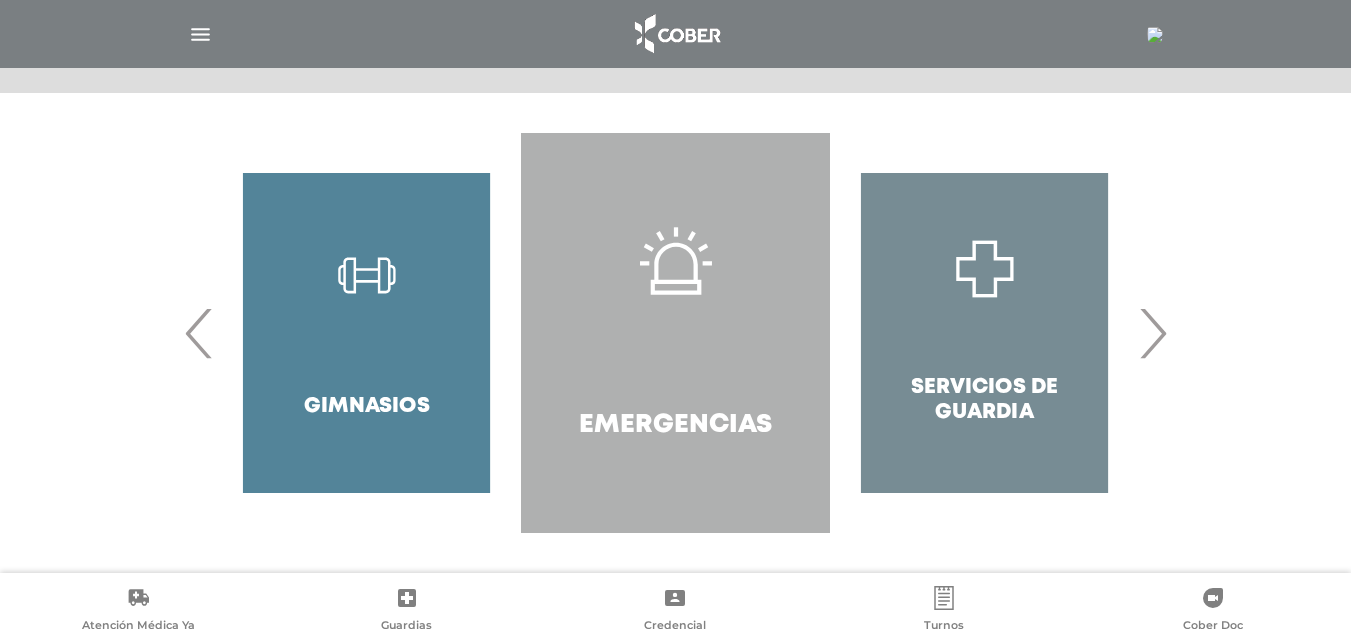 click on "Emergencias" at bounding box center [675, 333] 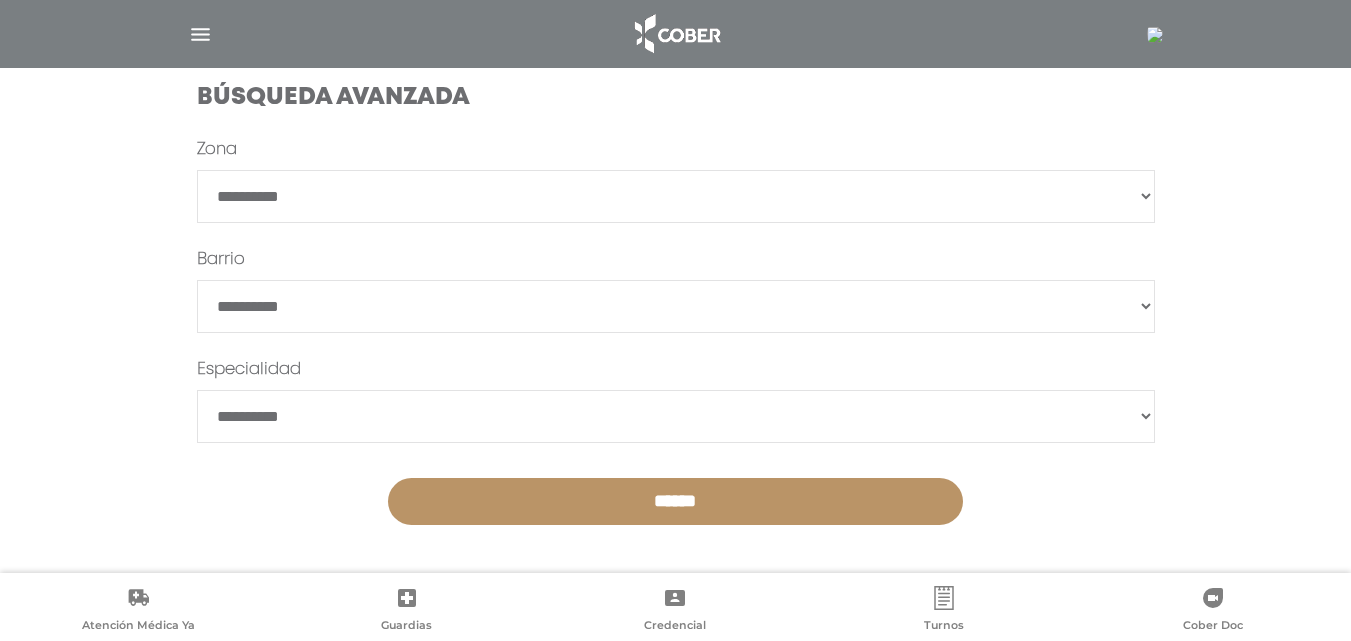 scroll, scrollTop: 610, scrollLeft: 0, axis: vertical 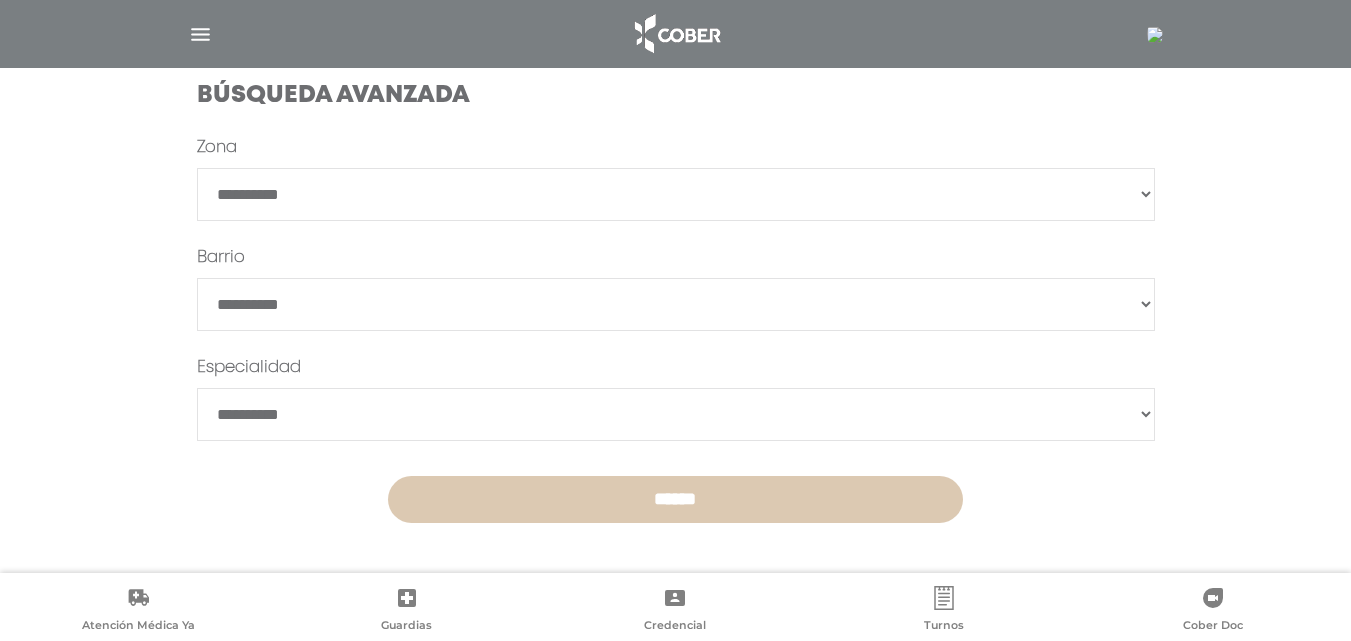click on "******" at bounding box center (675, 499) 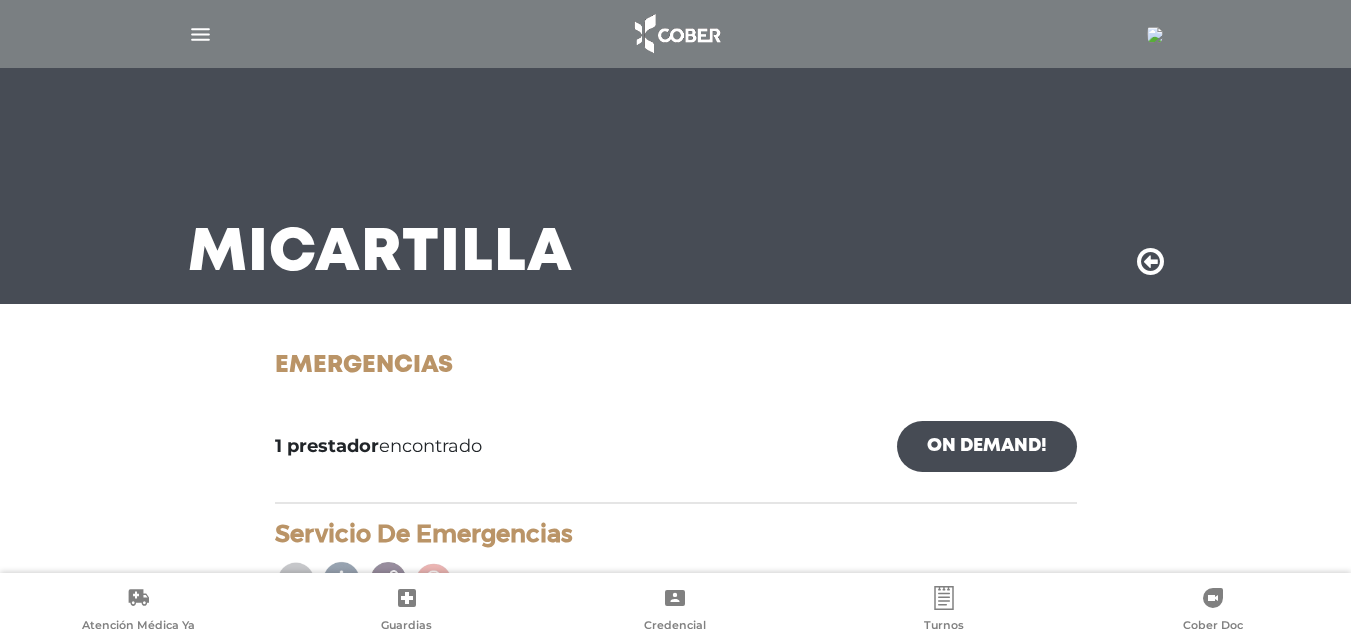 scroll, scrollTop: 0, scrollLeft: 0, axis: both 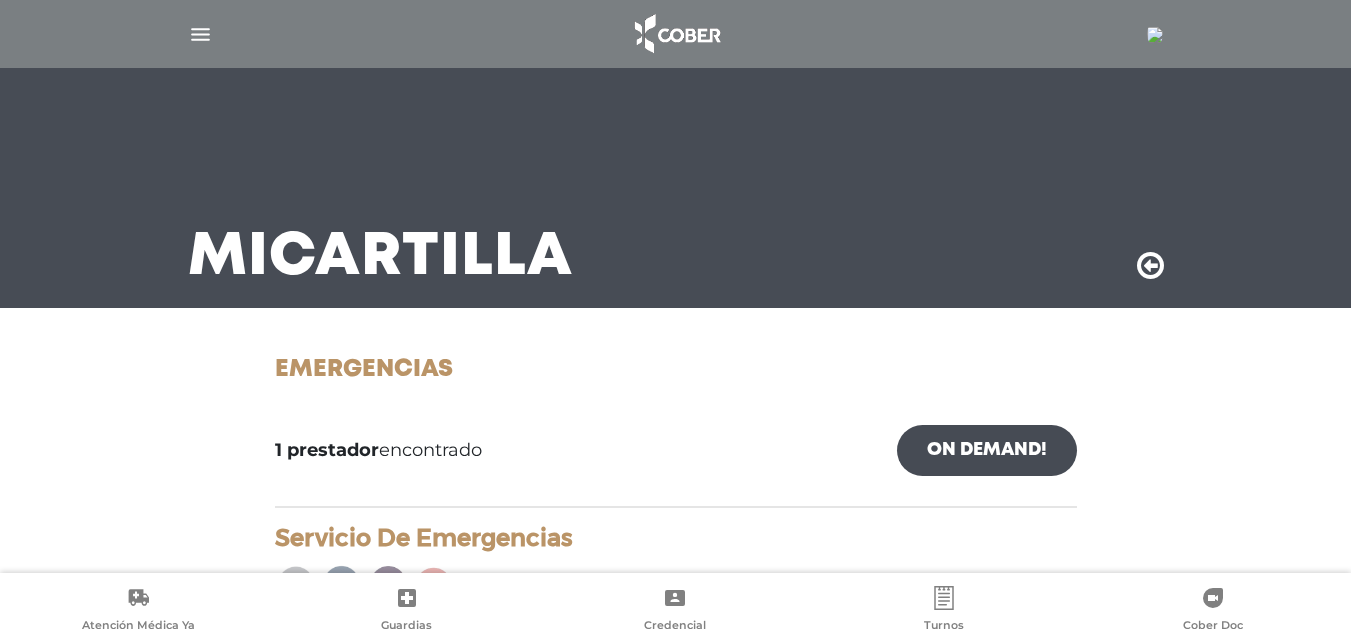 click at bounding box center [676, 34] 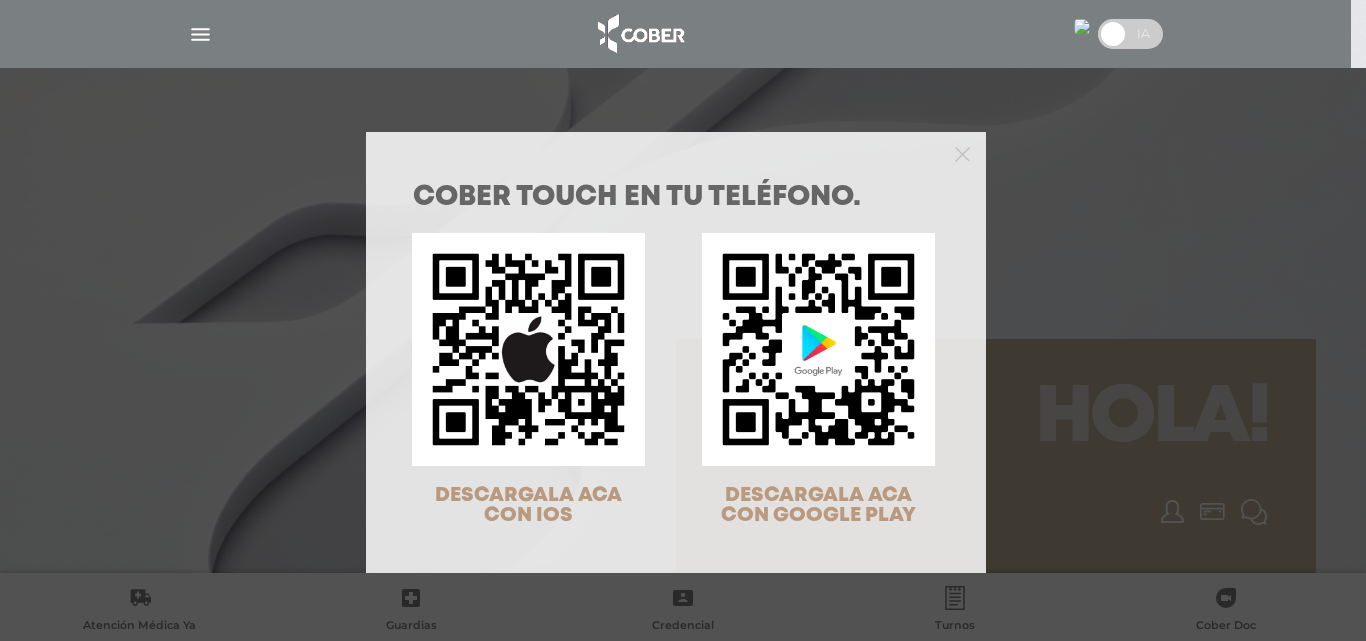 scroll, scrollTop: 0, scrollLeft: 0, axis: both 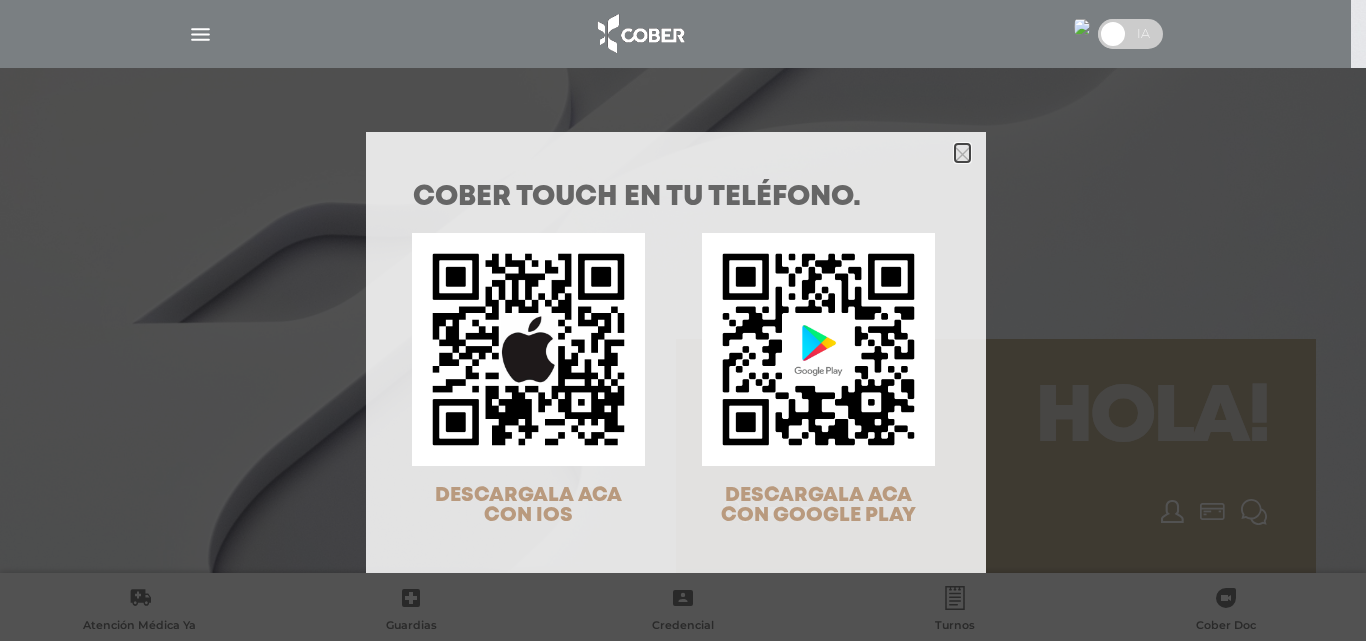 click 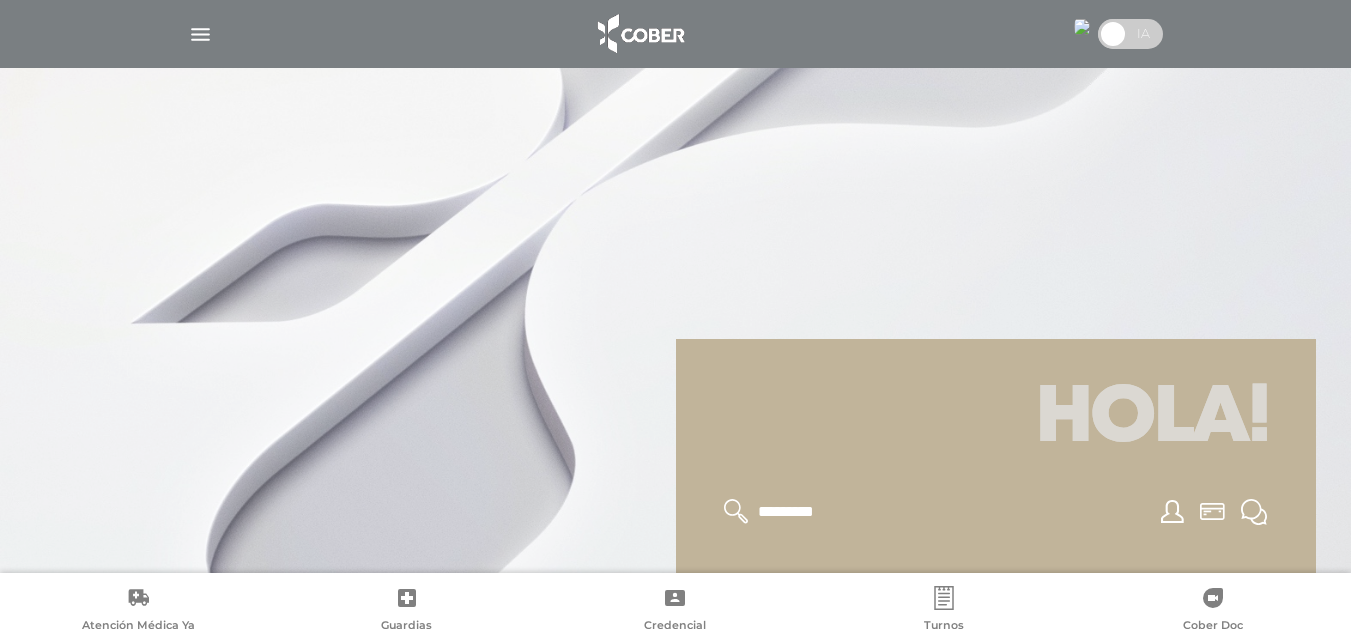 click on "Atención Médica Ya" at bounding box center [138, 611] 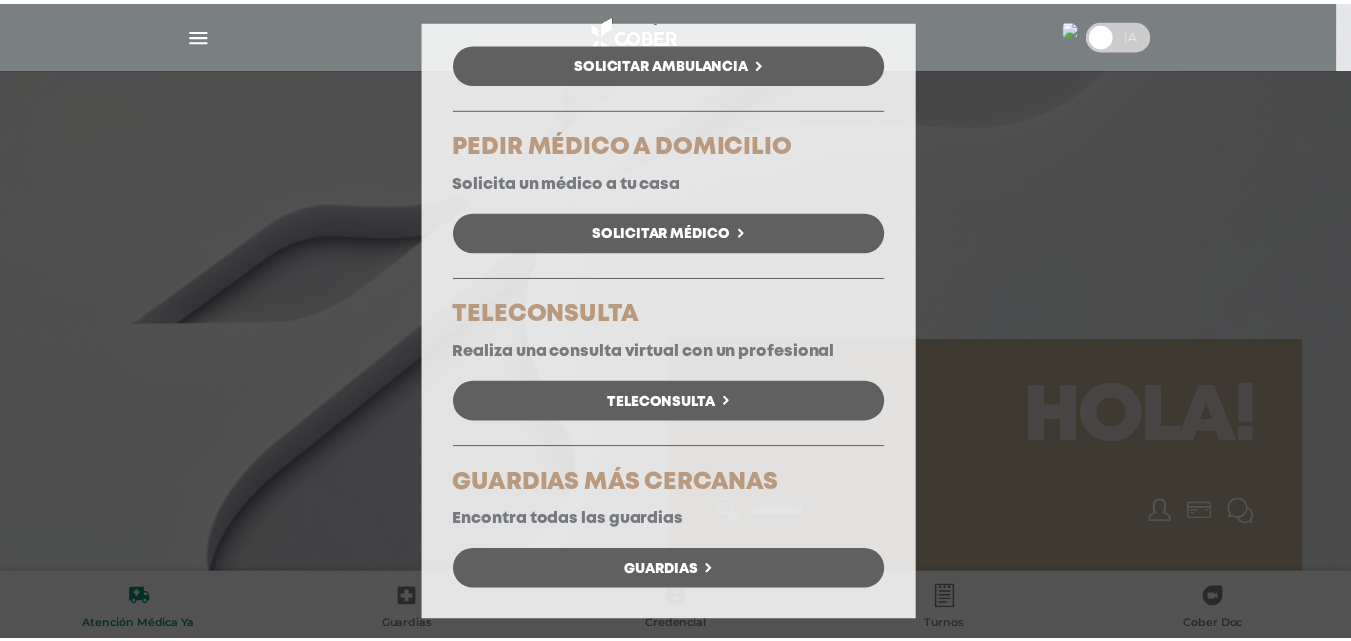 scroll, scrollTop: 198, scrollLeft: 0, axis: vertical 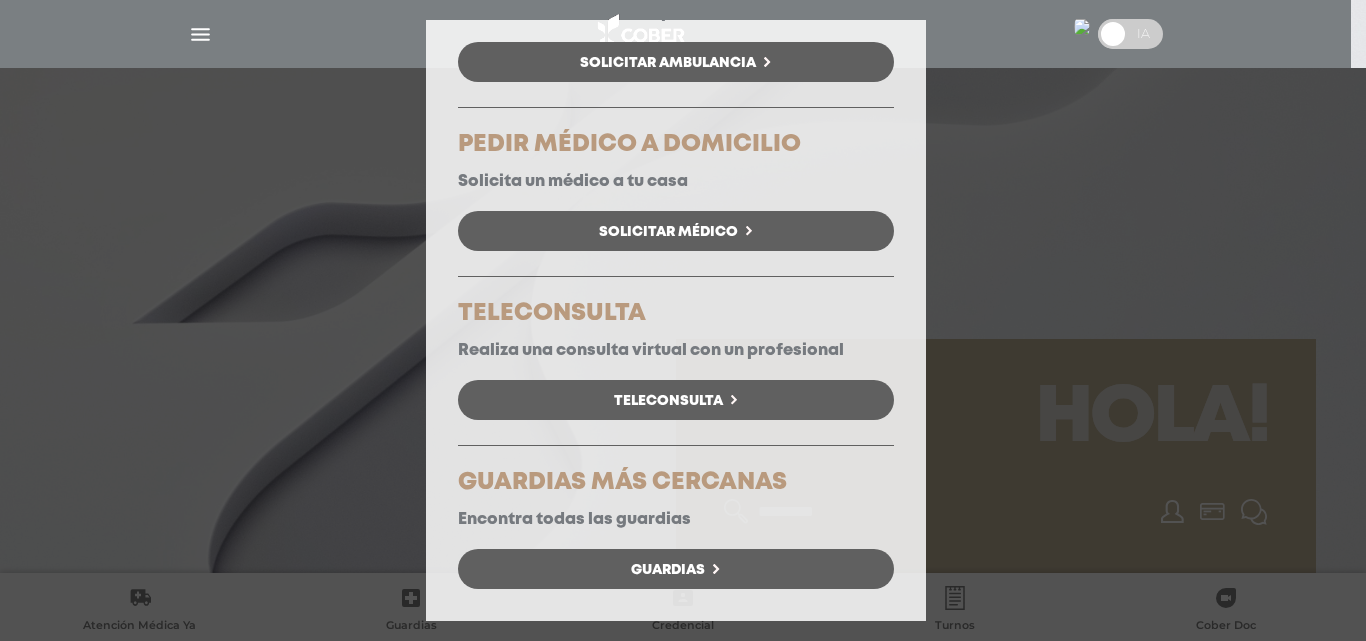 click on "Atención Médica Ya
Elegí la opción que se ajuste a tu necesidad.
AMBULANCIA YA
Solicita una ambulancia por teléfono
Solicitar Ambulancia
PEDIR MÉDICO A DOMICILIO
Solicita un médico a tu casa" at bounding box center [683, 320] 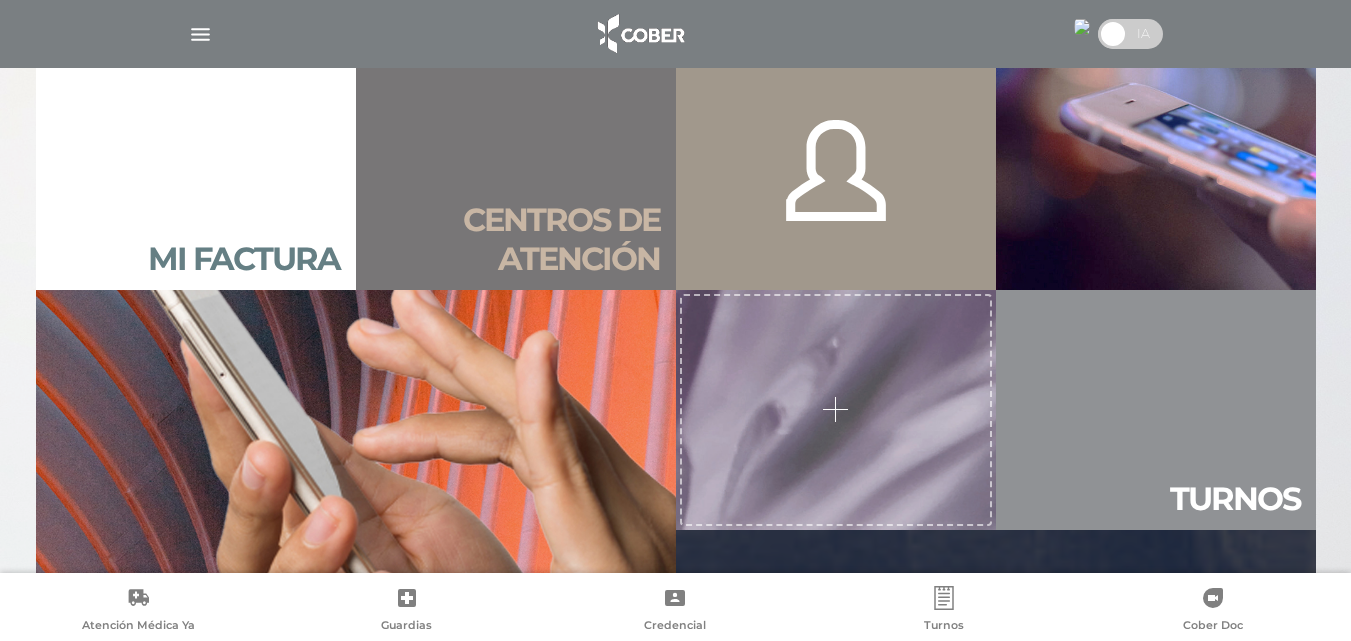 scroll, scrollTop: 1733, scrollLeft: 0, axis: vertical 